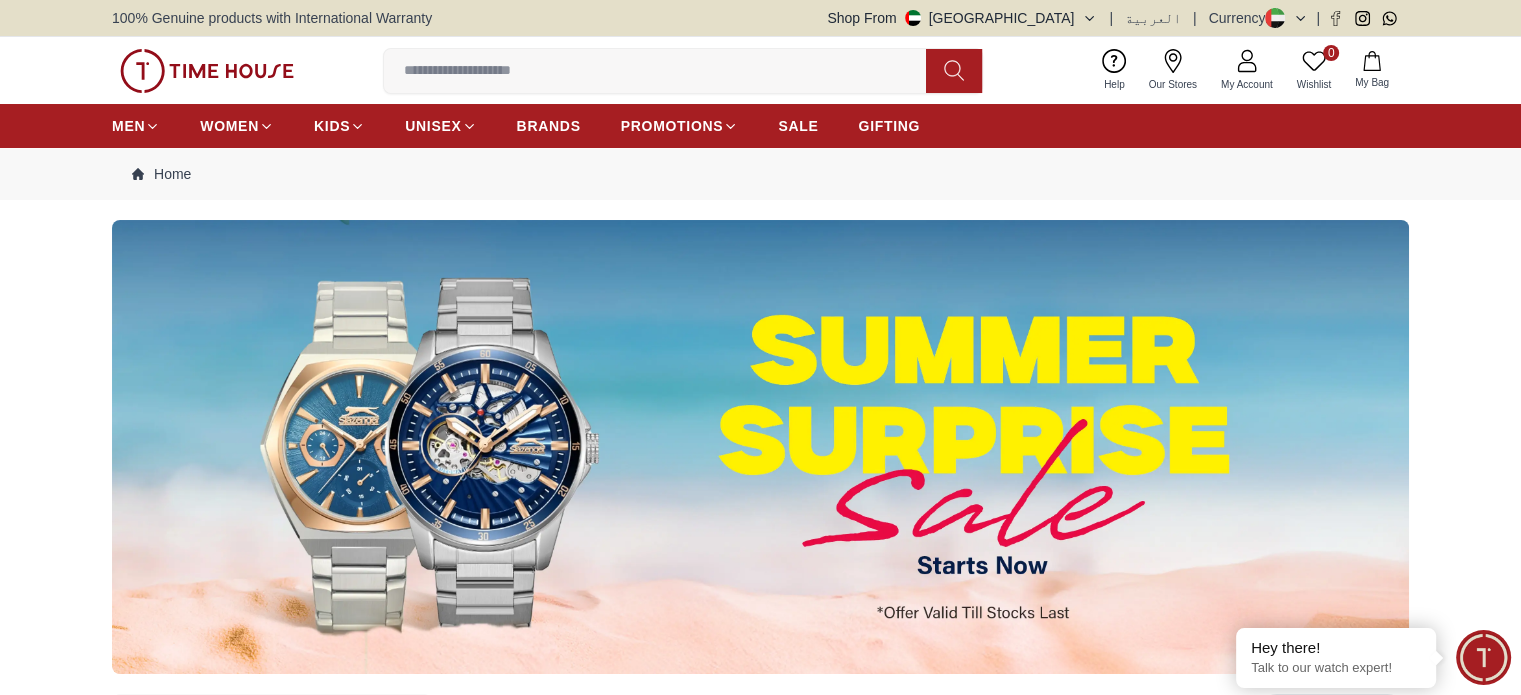 scroll, scrollTop: 0, scrollLeft: 0, axis: both 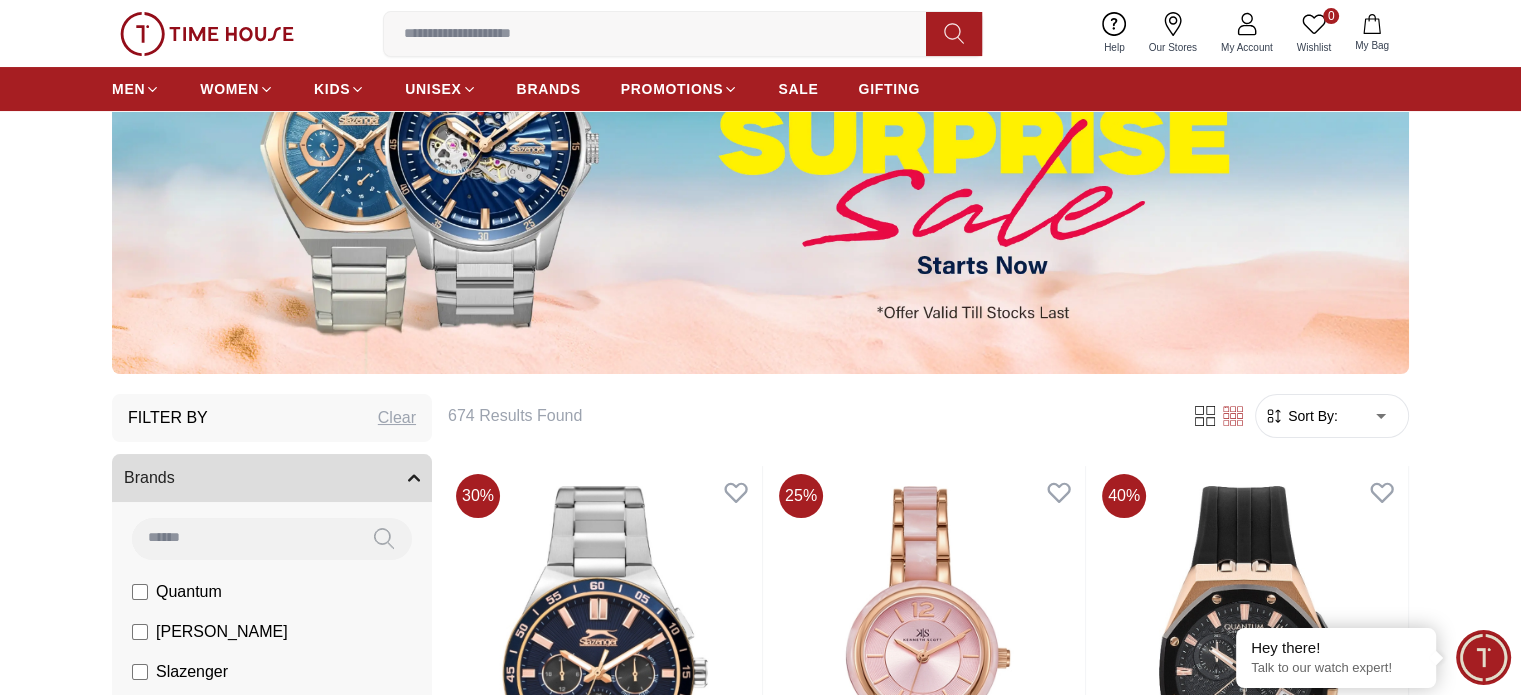 click at bounding box center (760, 147) 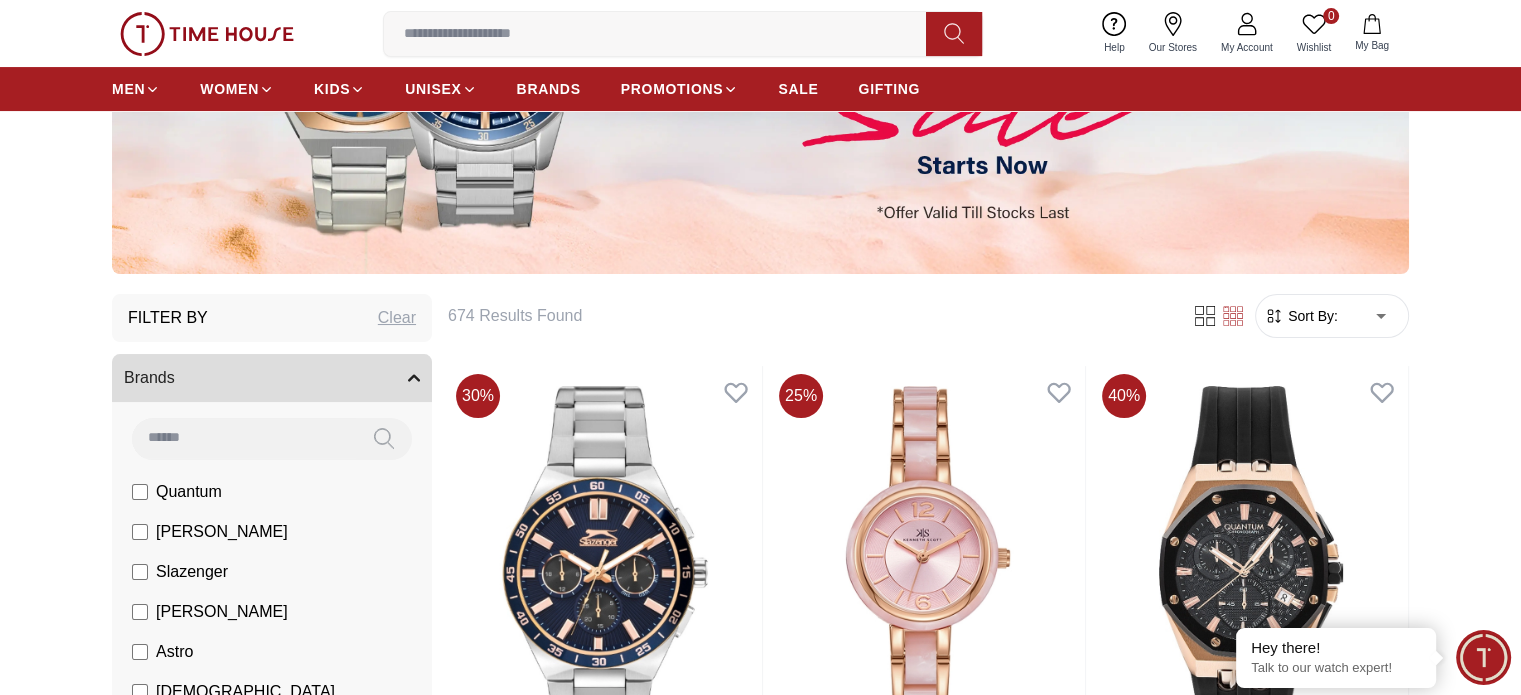 scroll, scrollTop: 500, scrollLeft: 0, axis: vertical 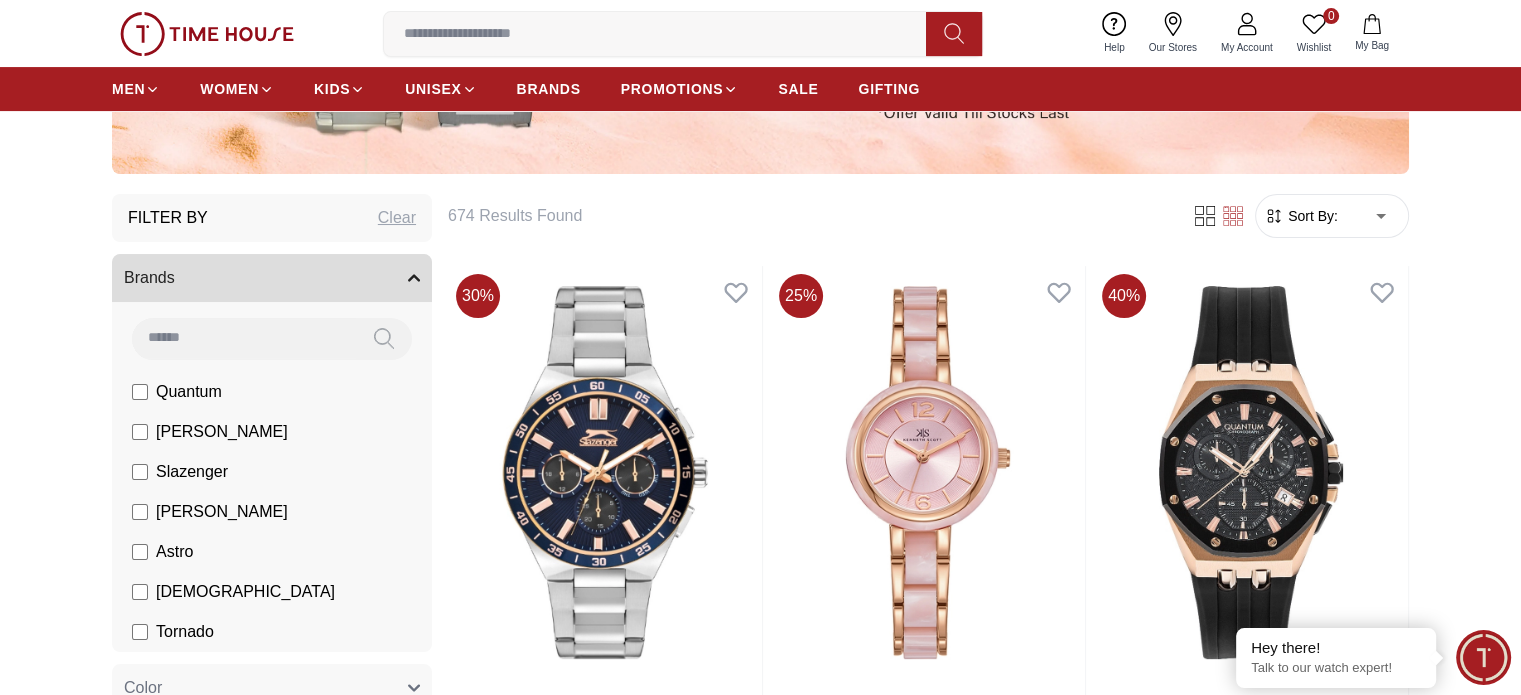 click 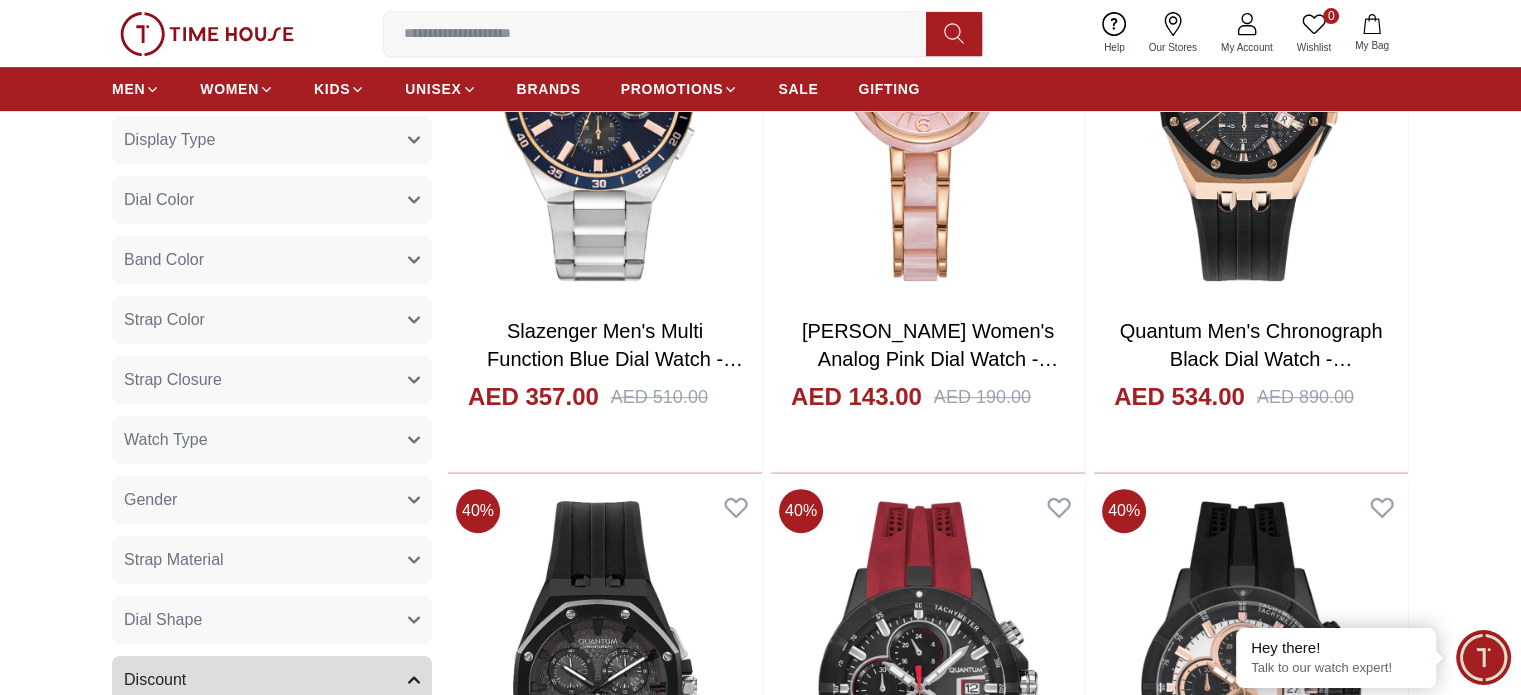 scroll, scrollTop: 900, scrollLeft: 0, axis: vertical 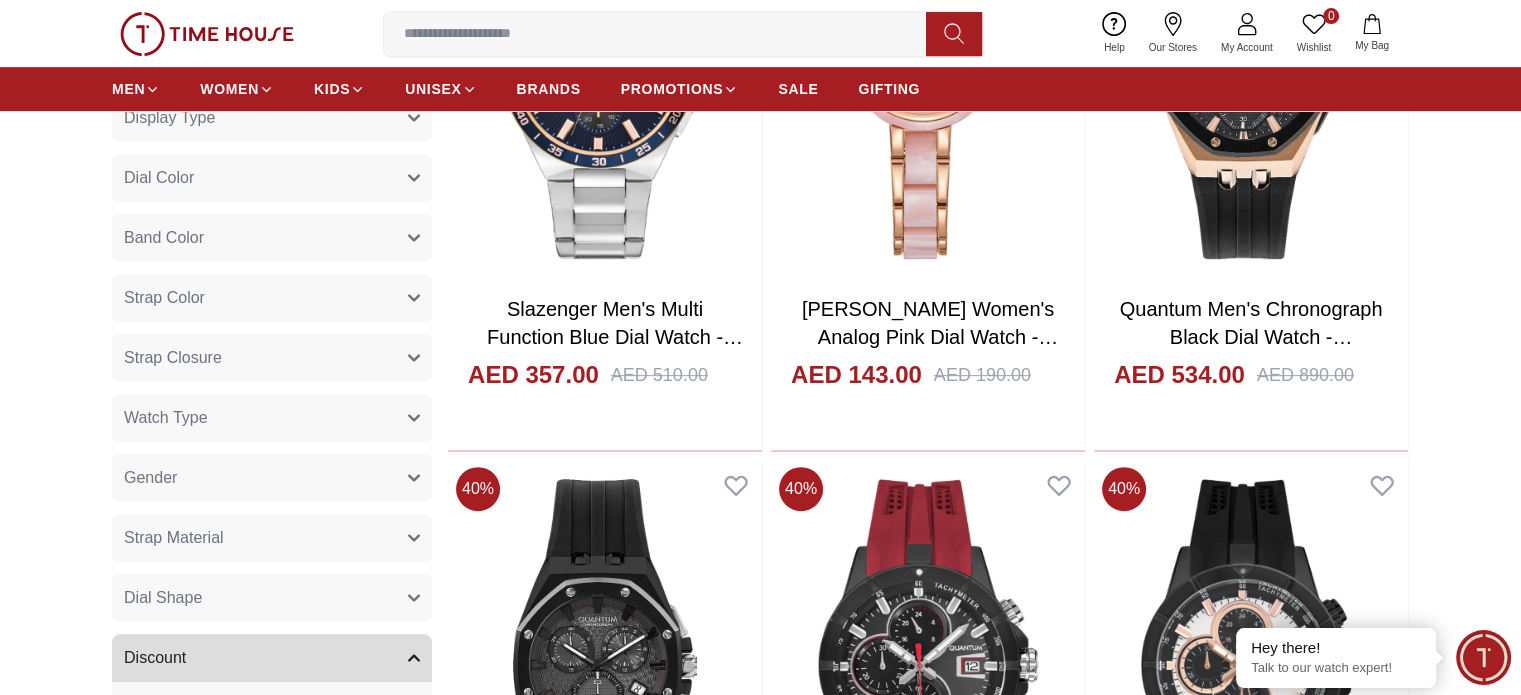 click on "Watch Type" at bounding box center (272, 418) 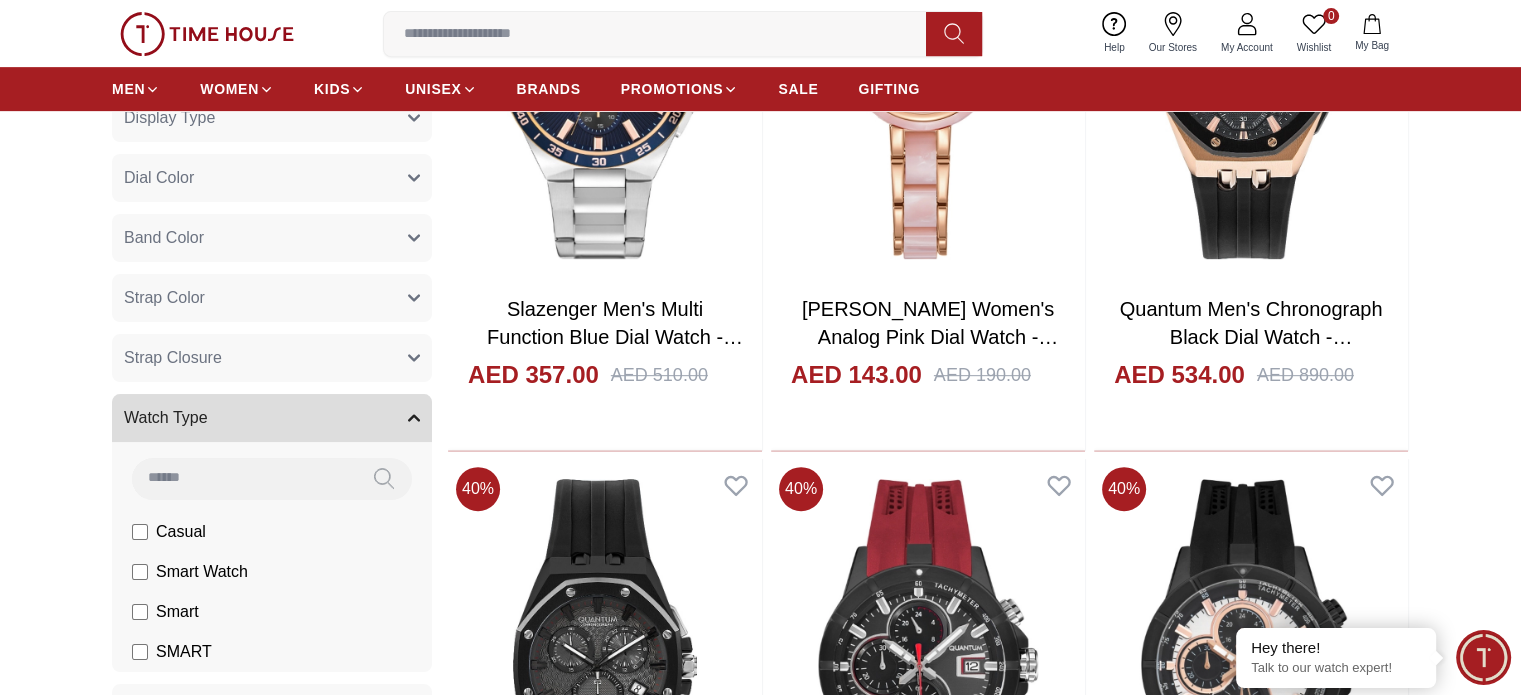 click on "Watch Type" at bounding box center [272, 418] 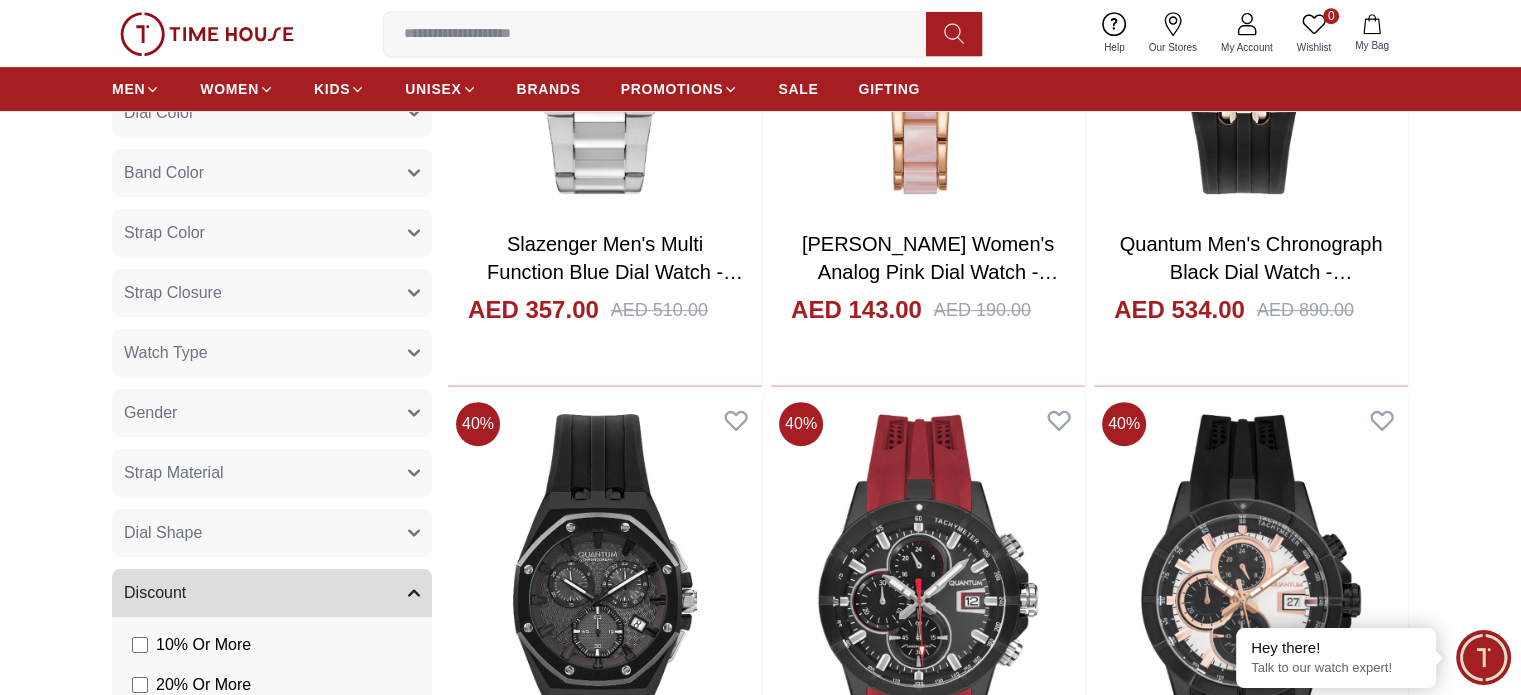 scroll, scrollTop: 1000, scrollLeft: 0, axis: vertical 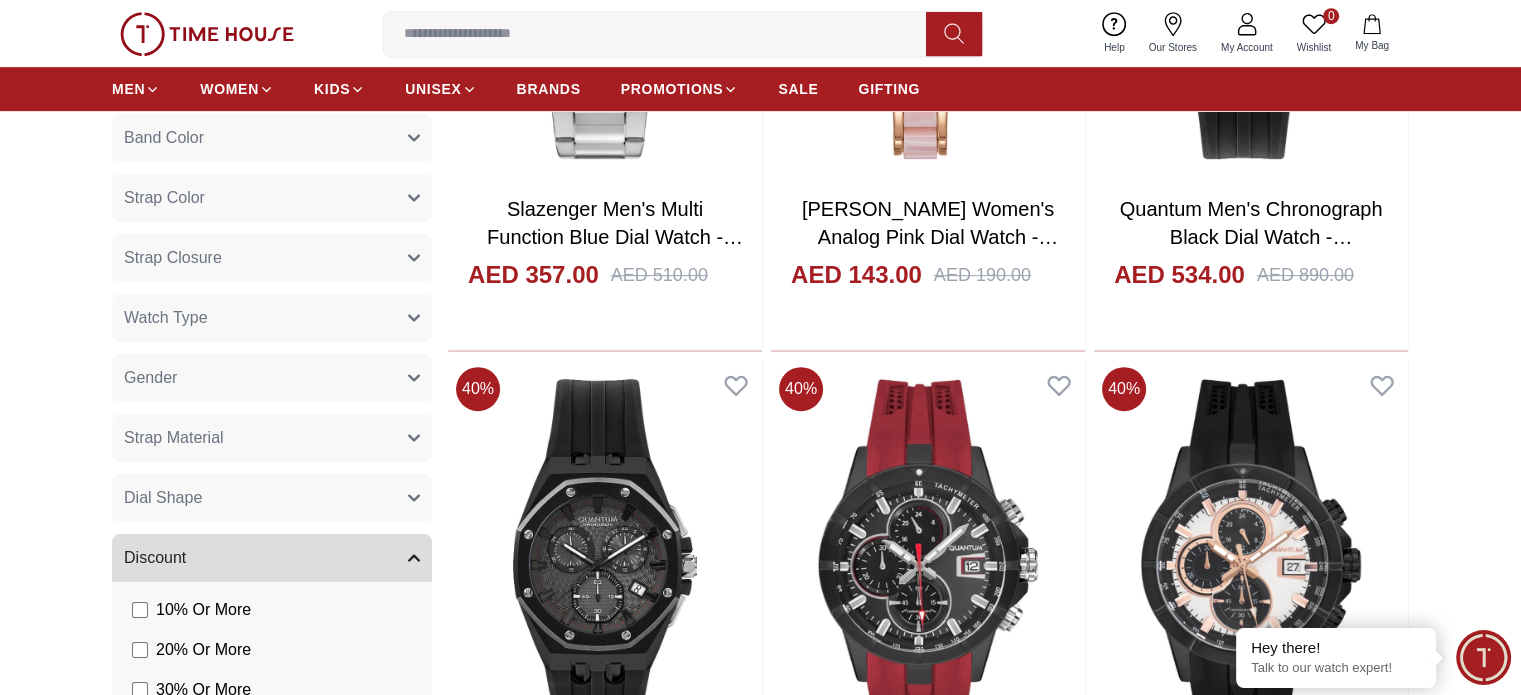 click on "Dial Shape" at bounding box center [272, 498] 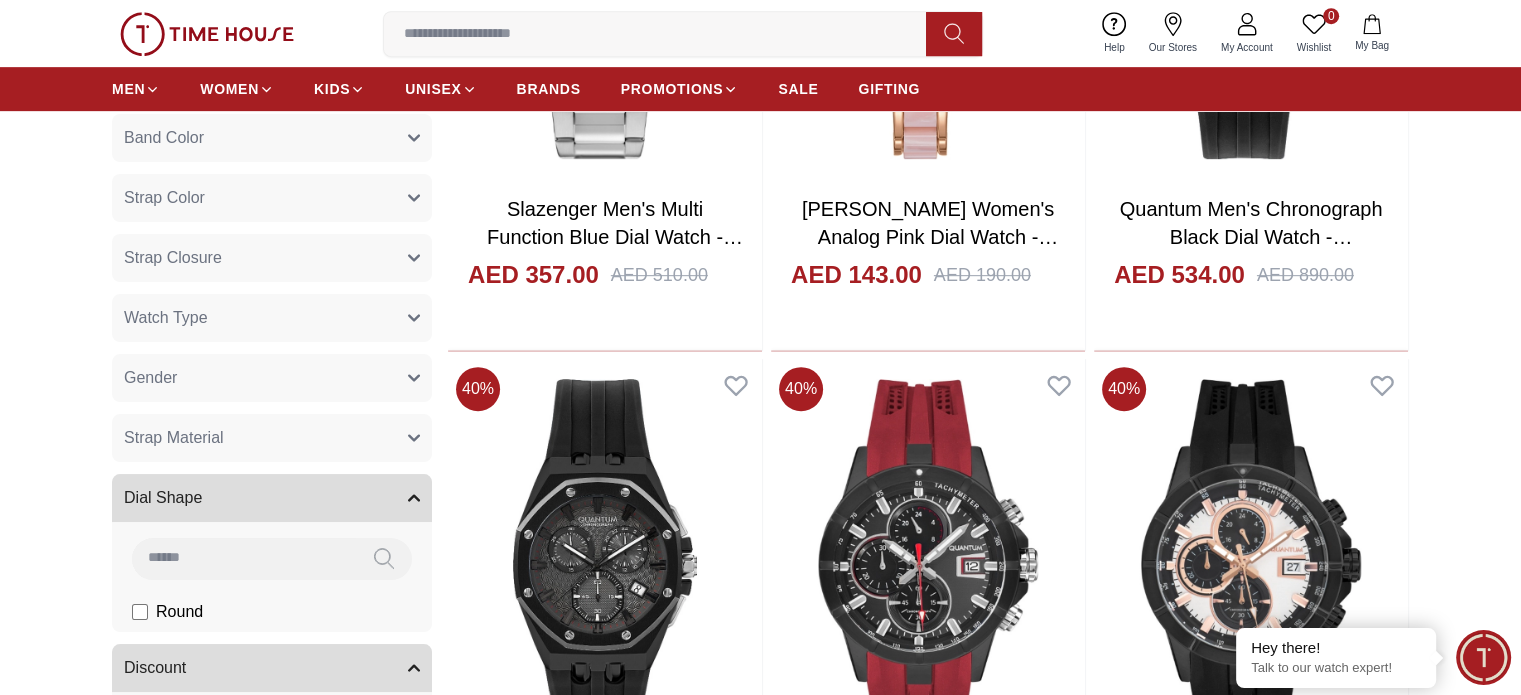 click on "Dial Shape" at bounding box center [163, 498] 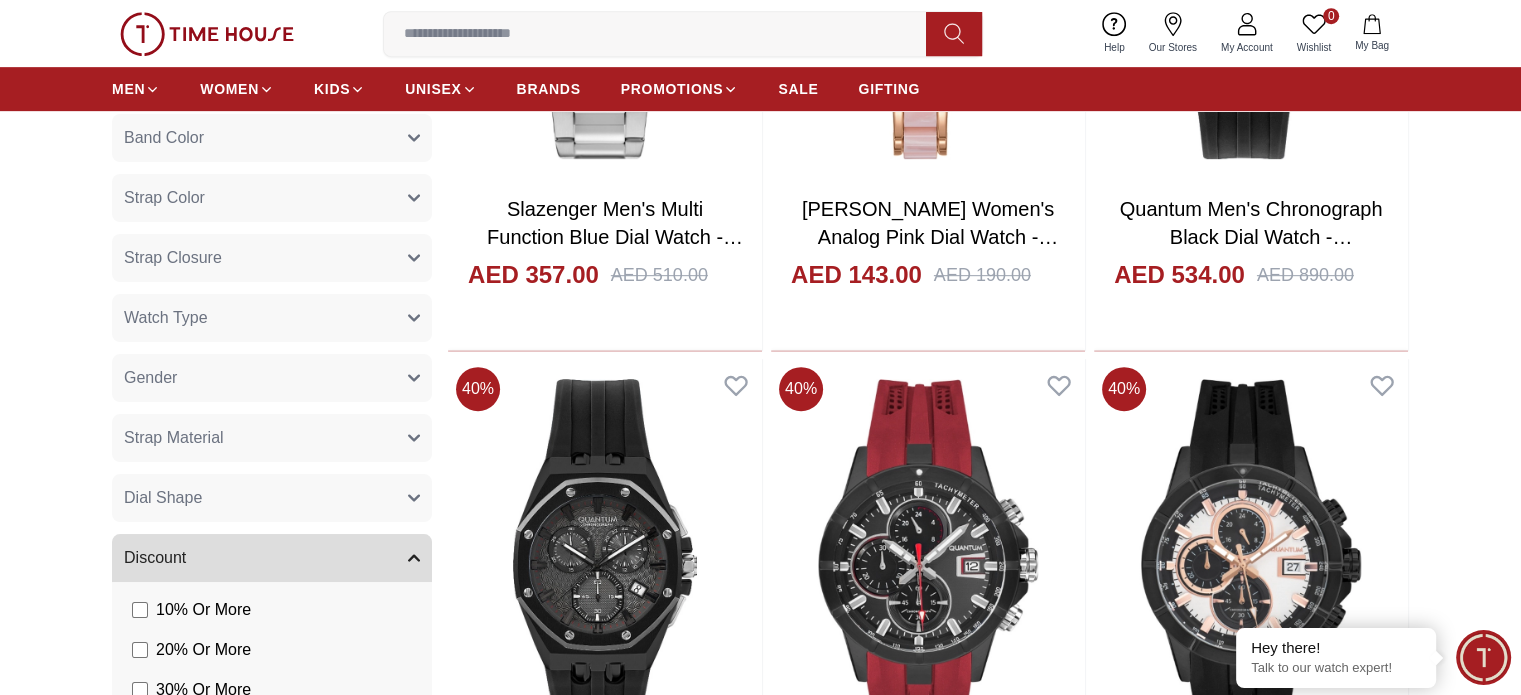 scroll, scrollTop: 900, scrollLeft: 0, axis: vertical 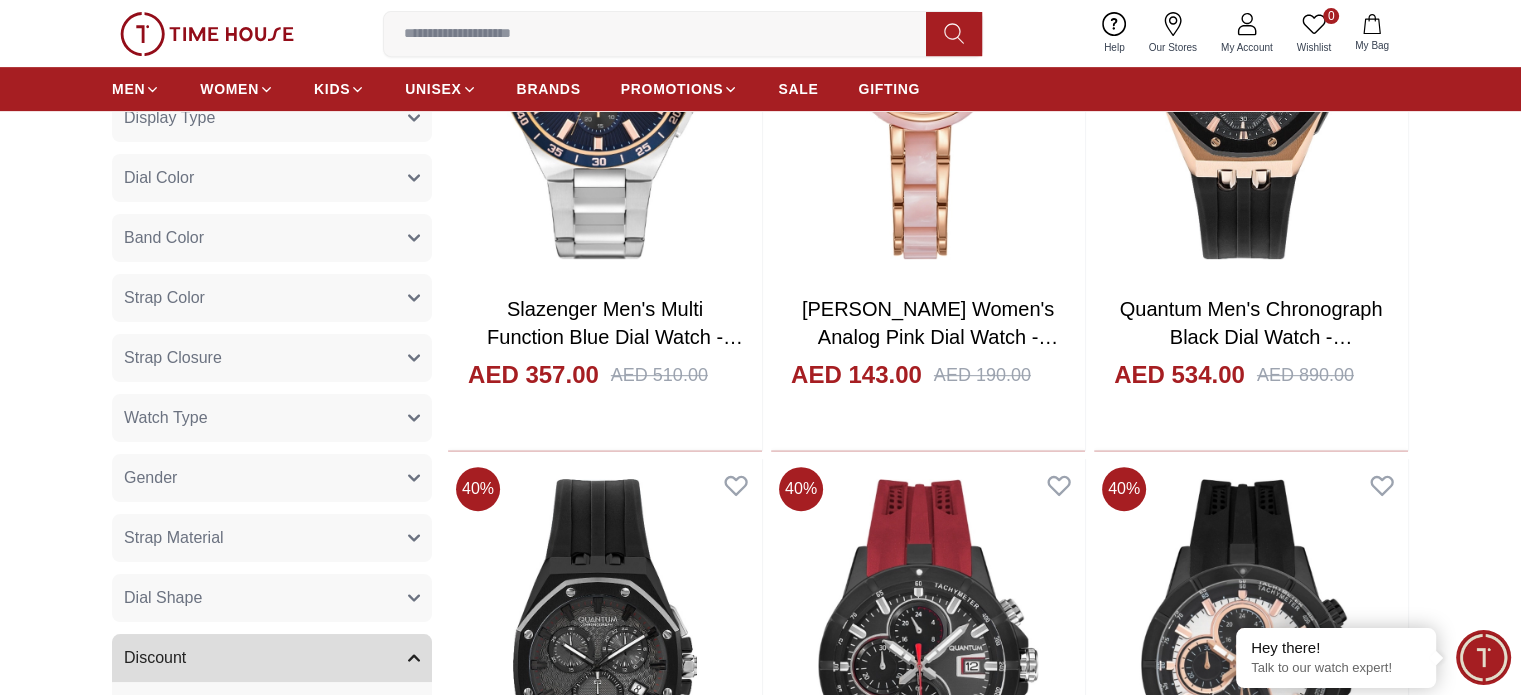 click on "Strap Closure" at bounding box center [173, 358] 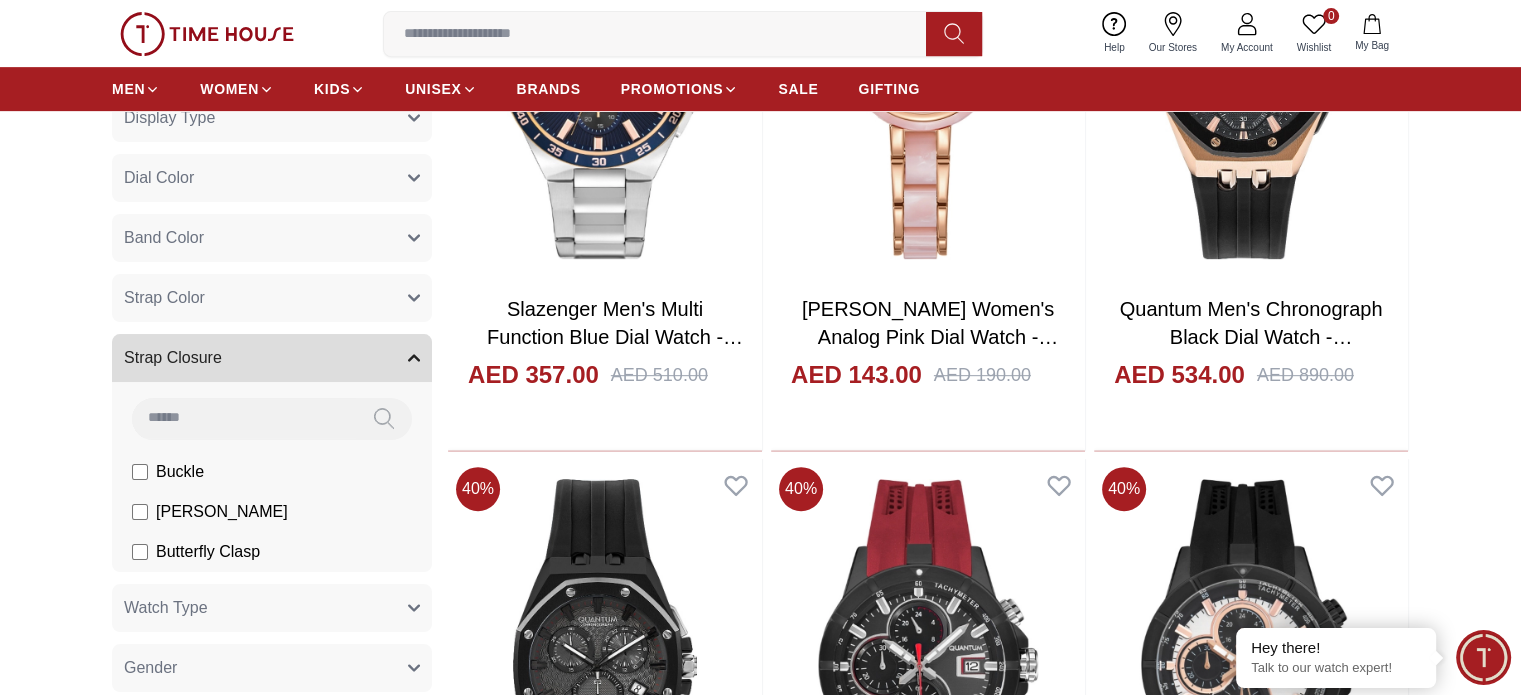 click on "Strap Closure" at bounding box center [173, 358] 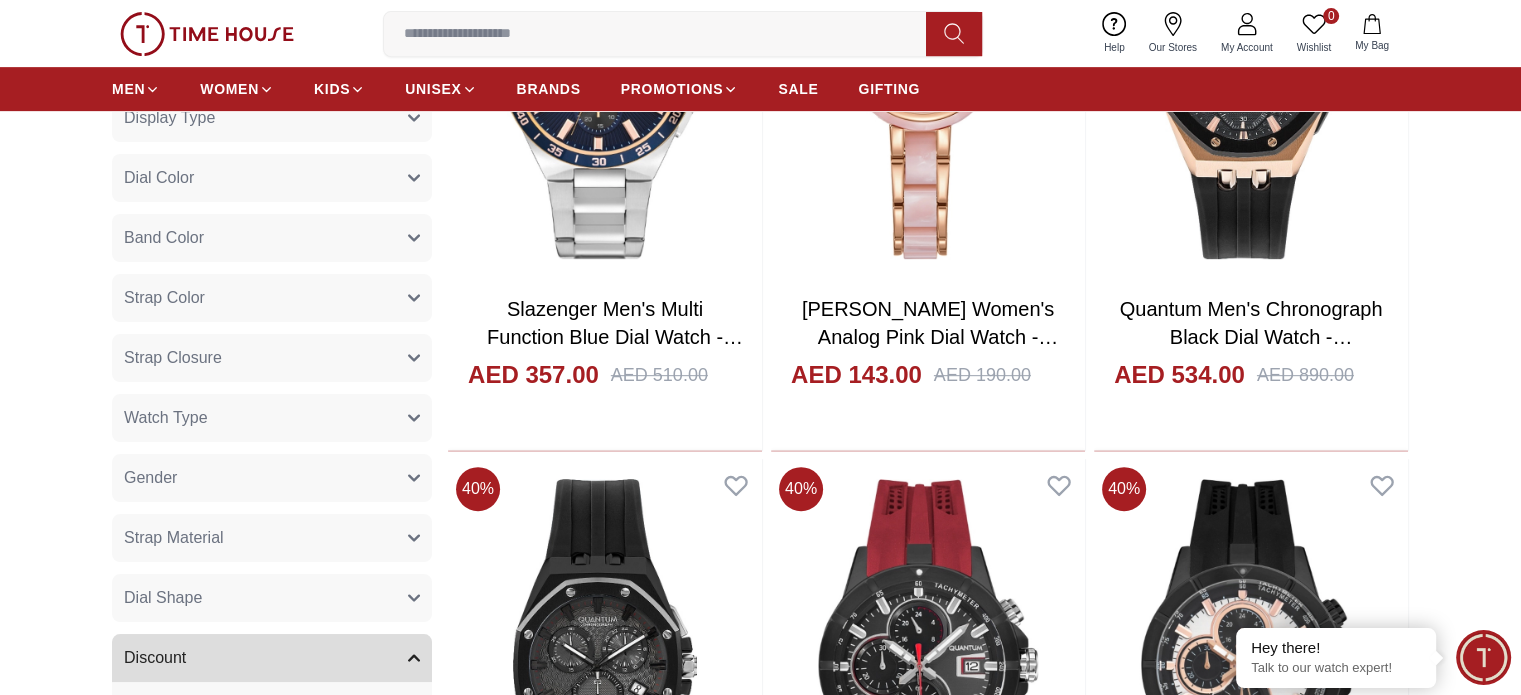 scroll, scrollTop: 800, scrollLeft: 0, axis: vertical 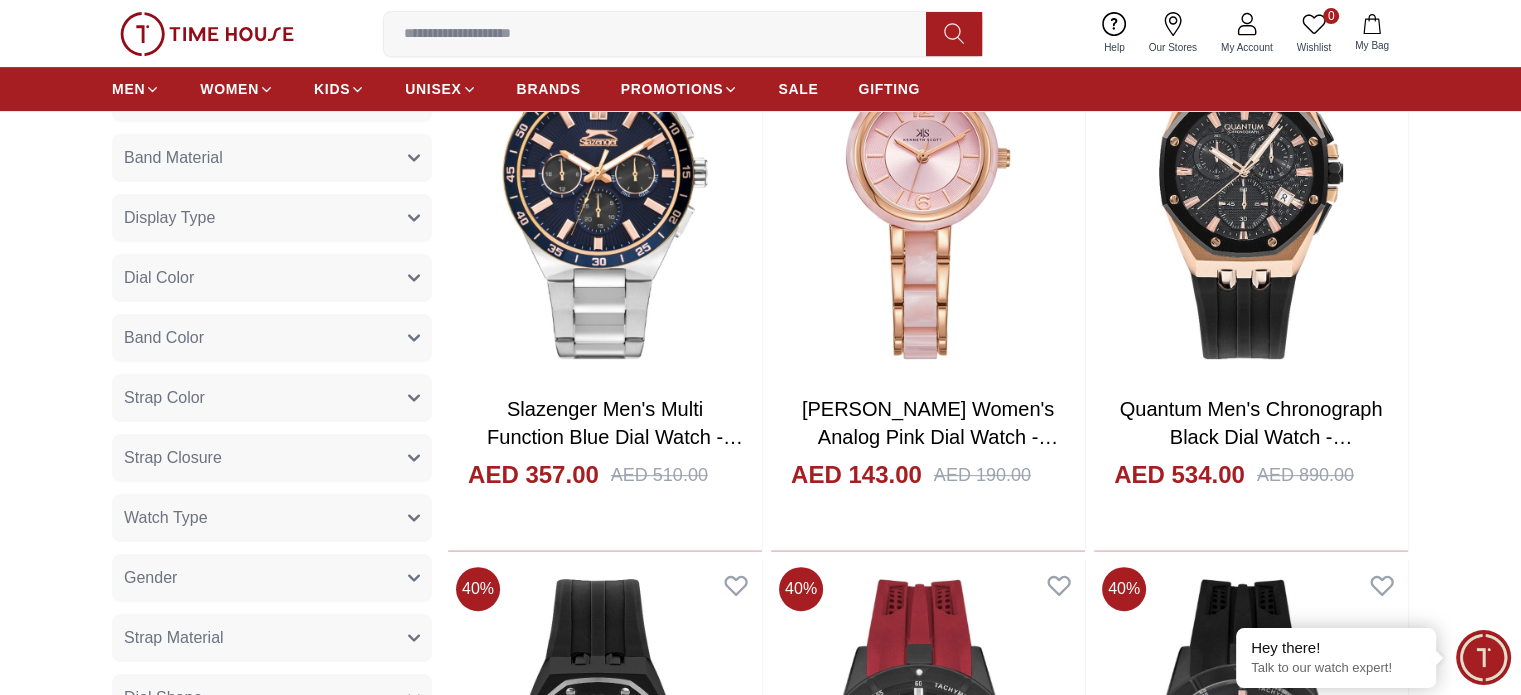 click on "Dial Color" at bounding box center [272, 278] 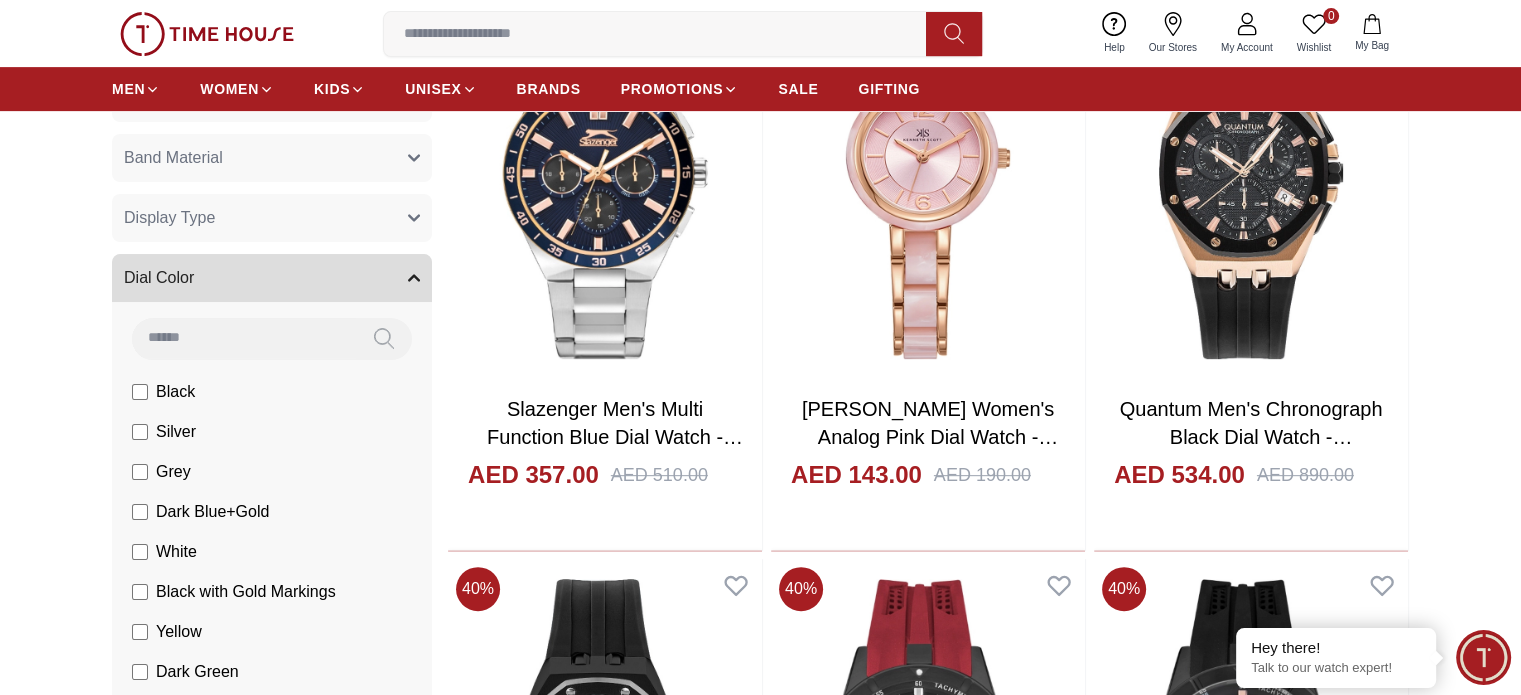 click on "Dial Color" at bounding box center [272, 278] 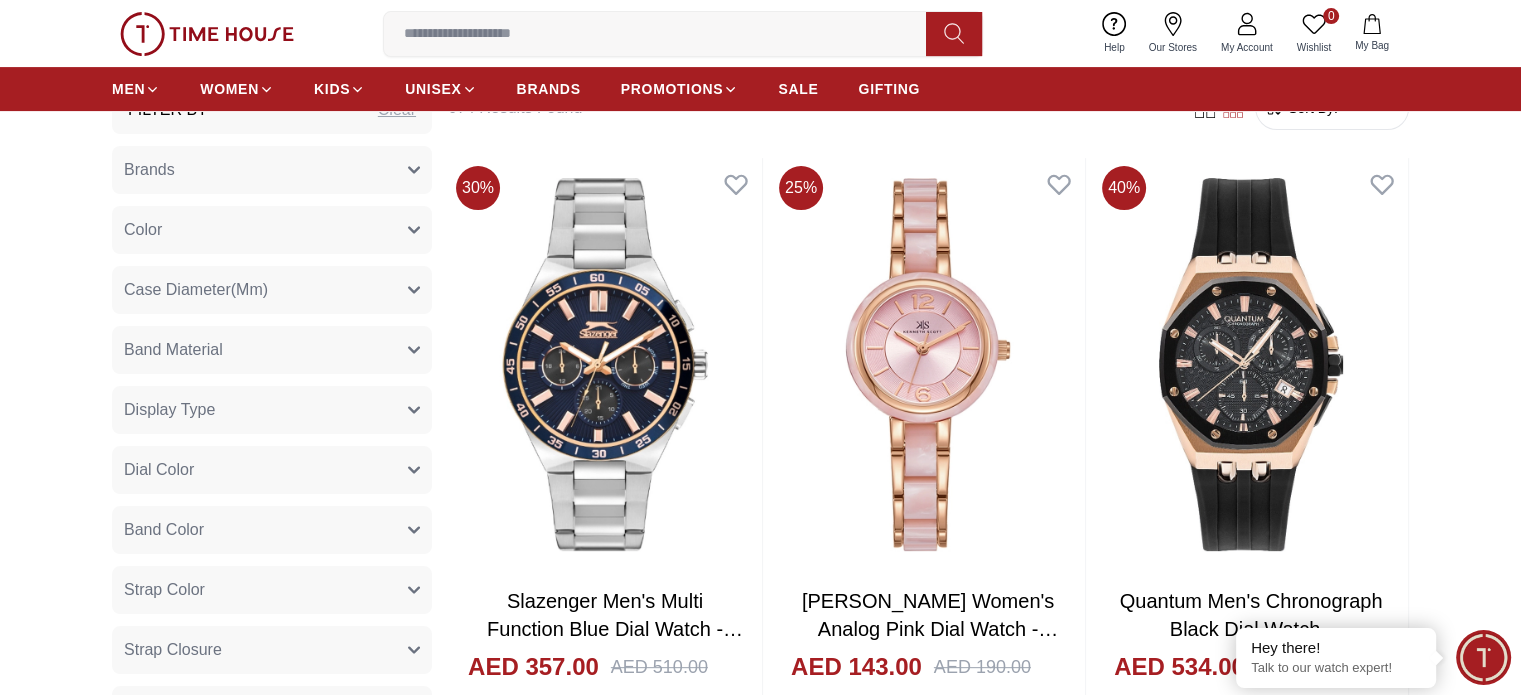 scroll, scrollTop: 700, scrollLeft: 0, axis: vertical 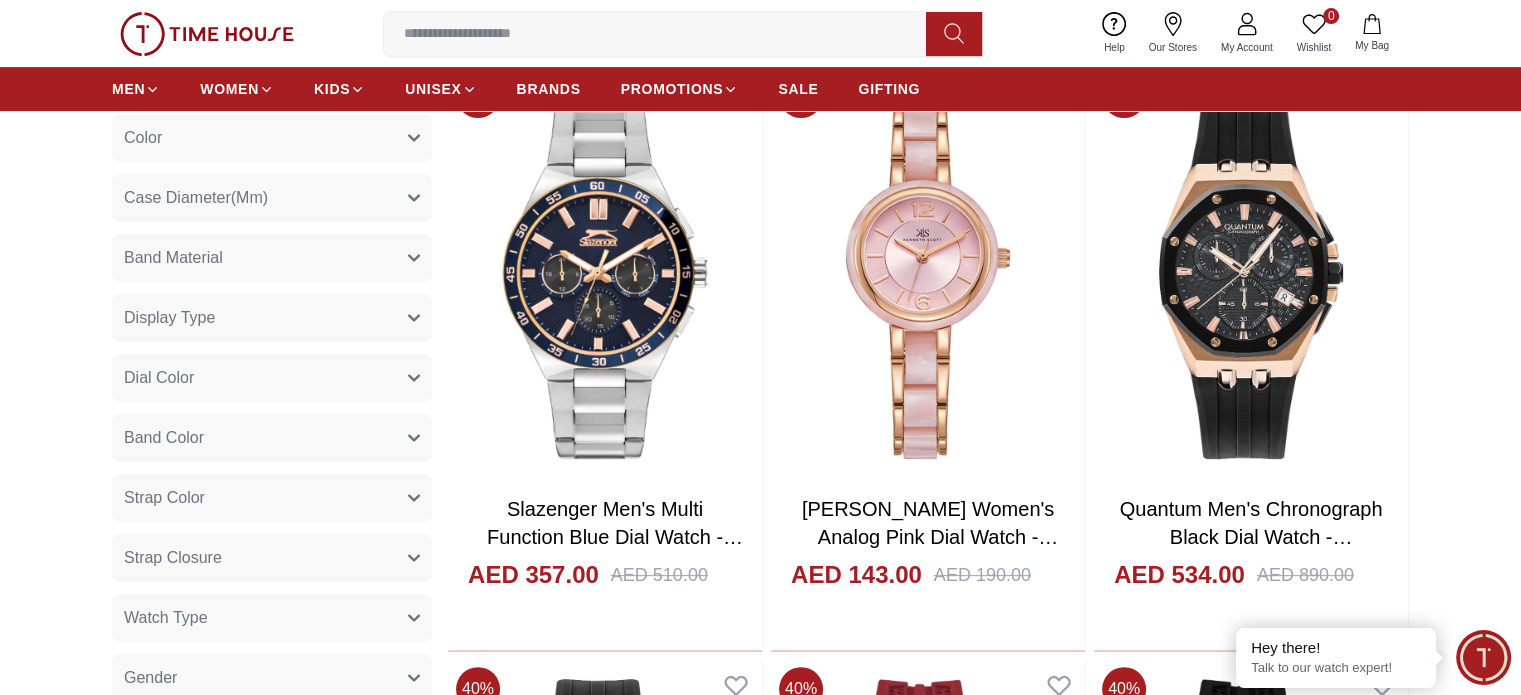 click on "Band Material" at bounding box center (272, 258) 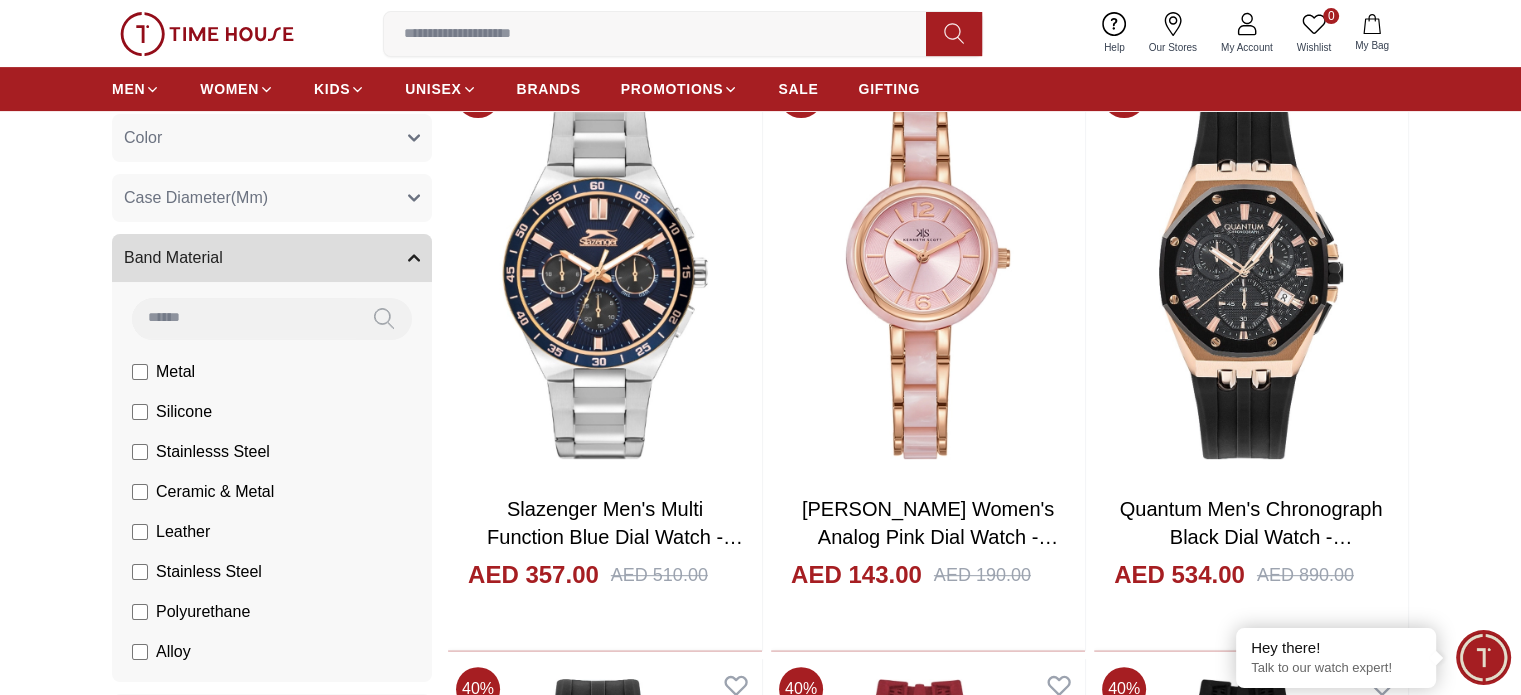 click on "Band Material" at bounding box center (272, 258) 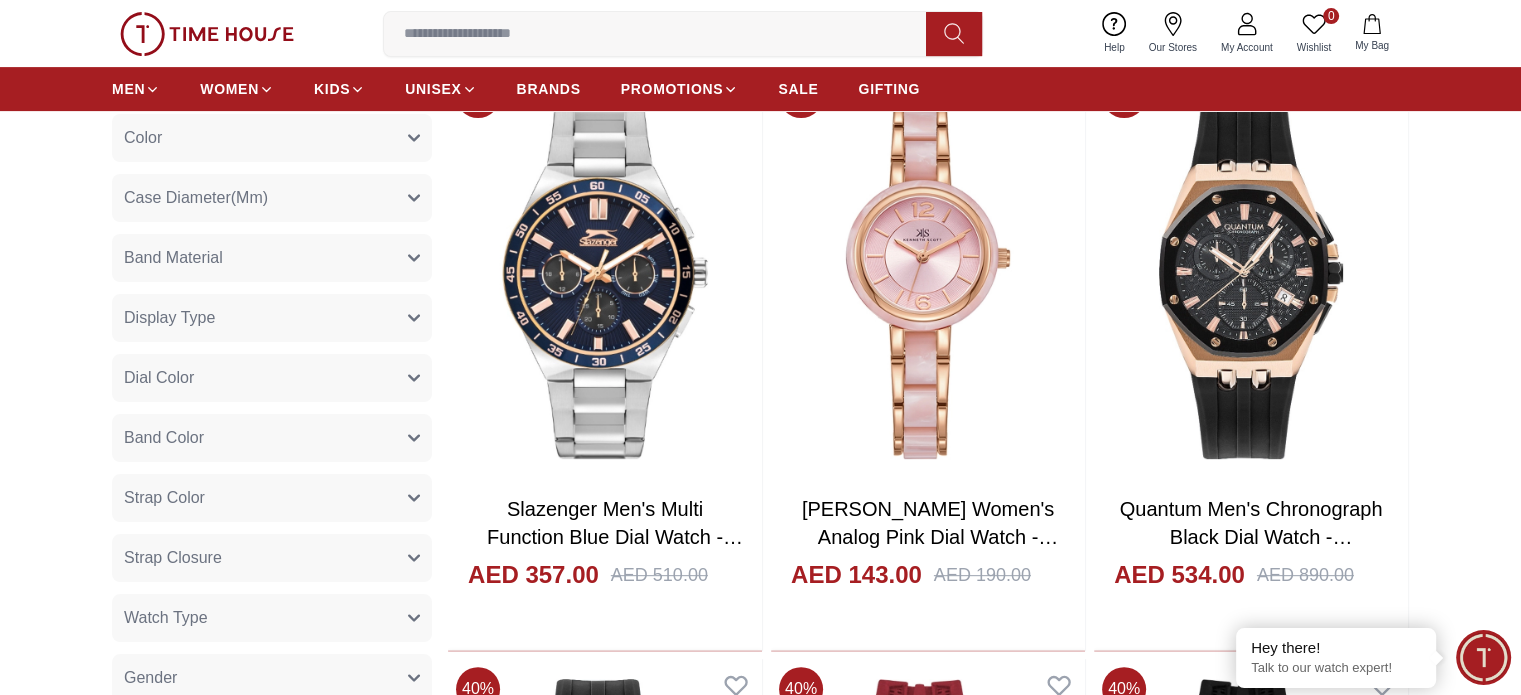 click on "Case Diameter(Mm)" at bounding box center [272, 198] 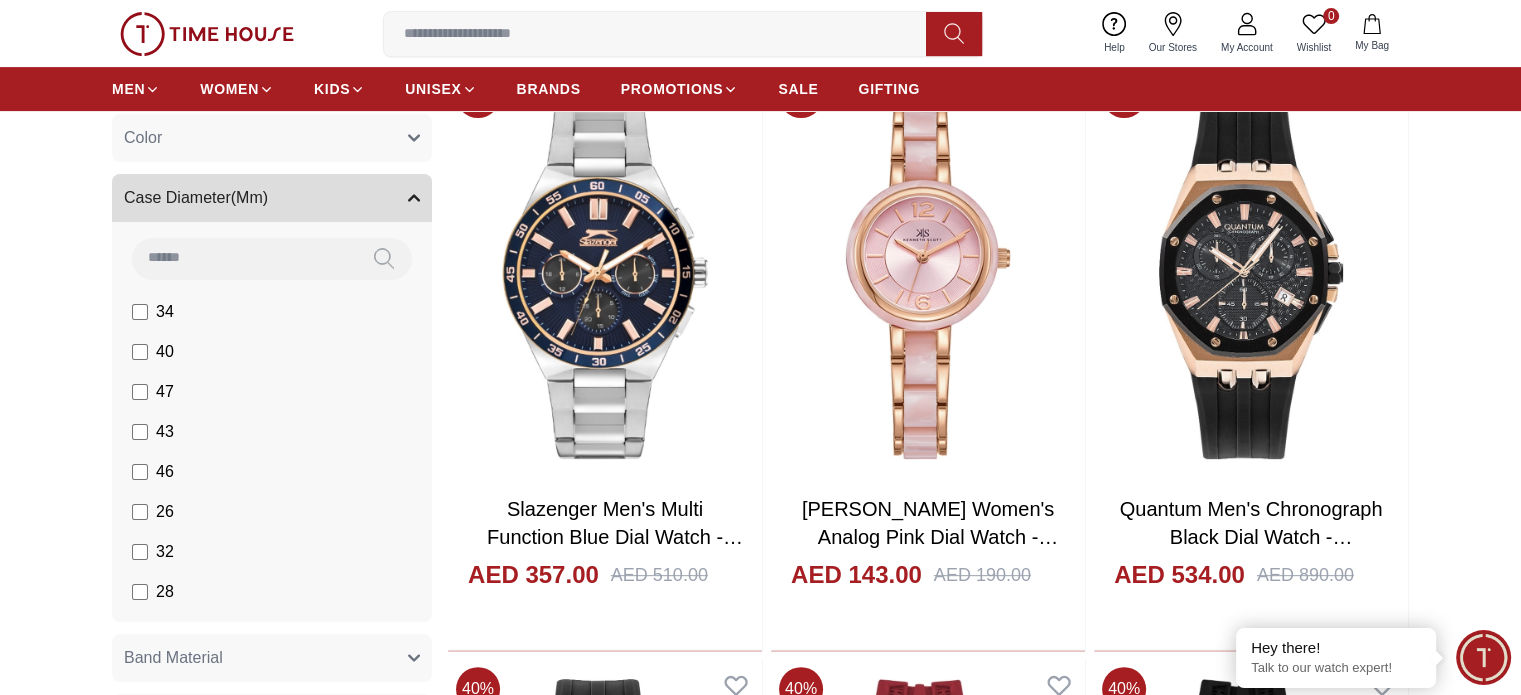 drag, startPoint x: 280, startPoint y: 195, endPoint x: 280, endPoint y: 209, distance: 14 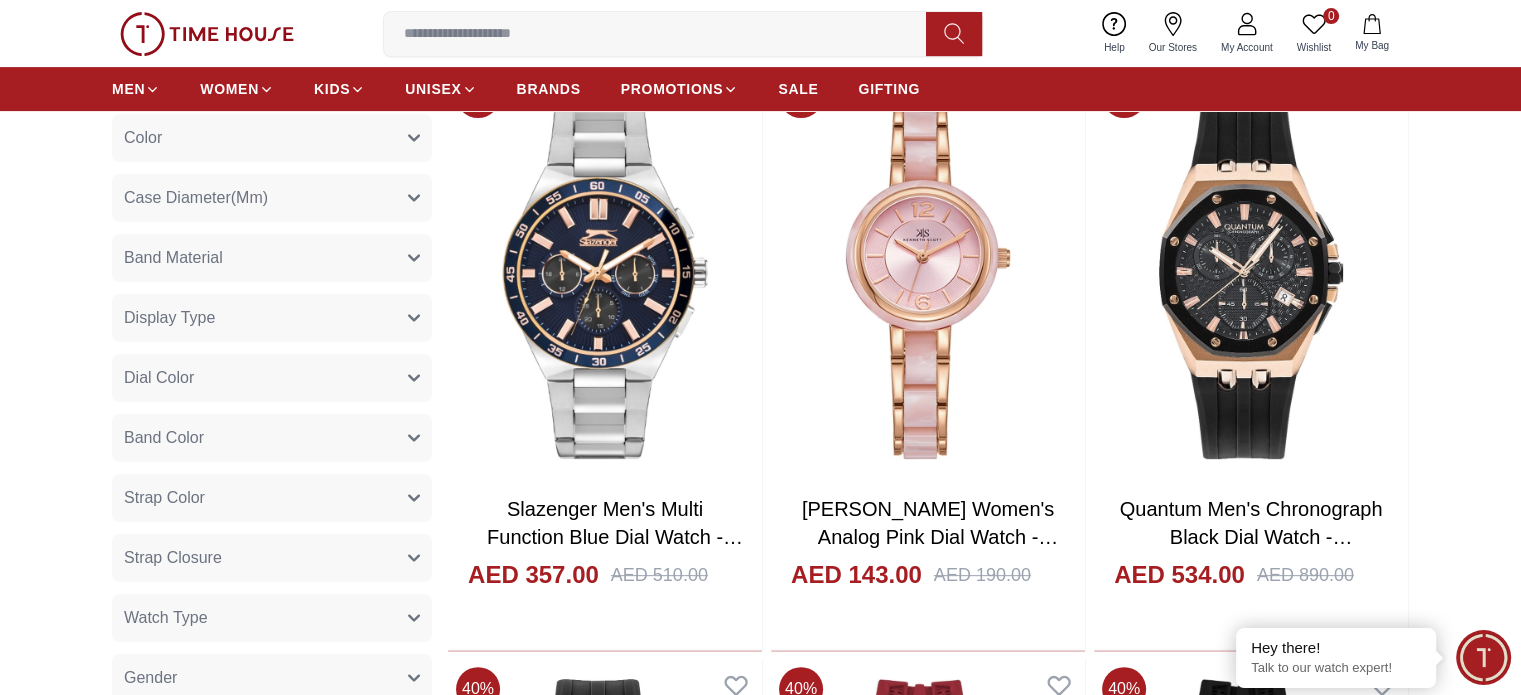 click on "Display Type" at bounding box center (272, 318) 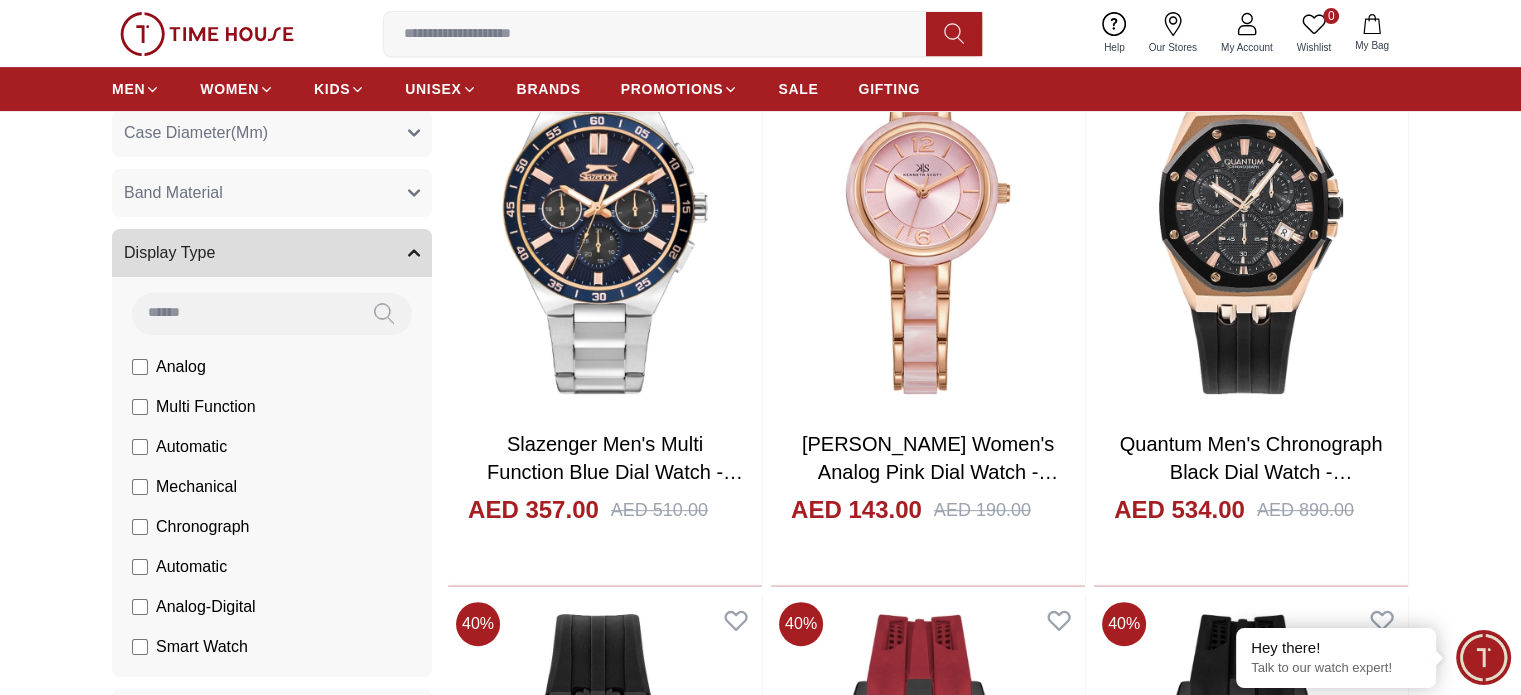 scroll, scrollTop: 800, scrollLeft: 0, axis: vertical 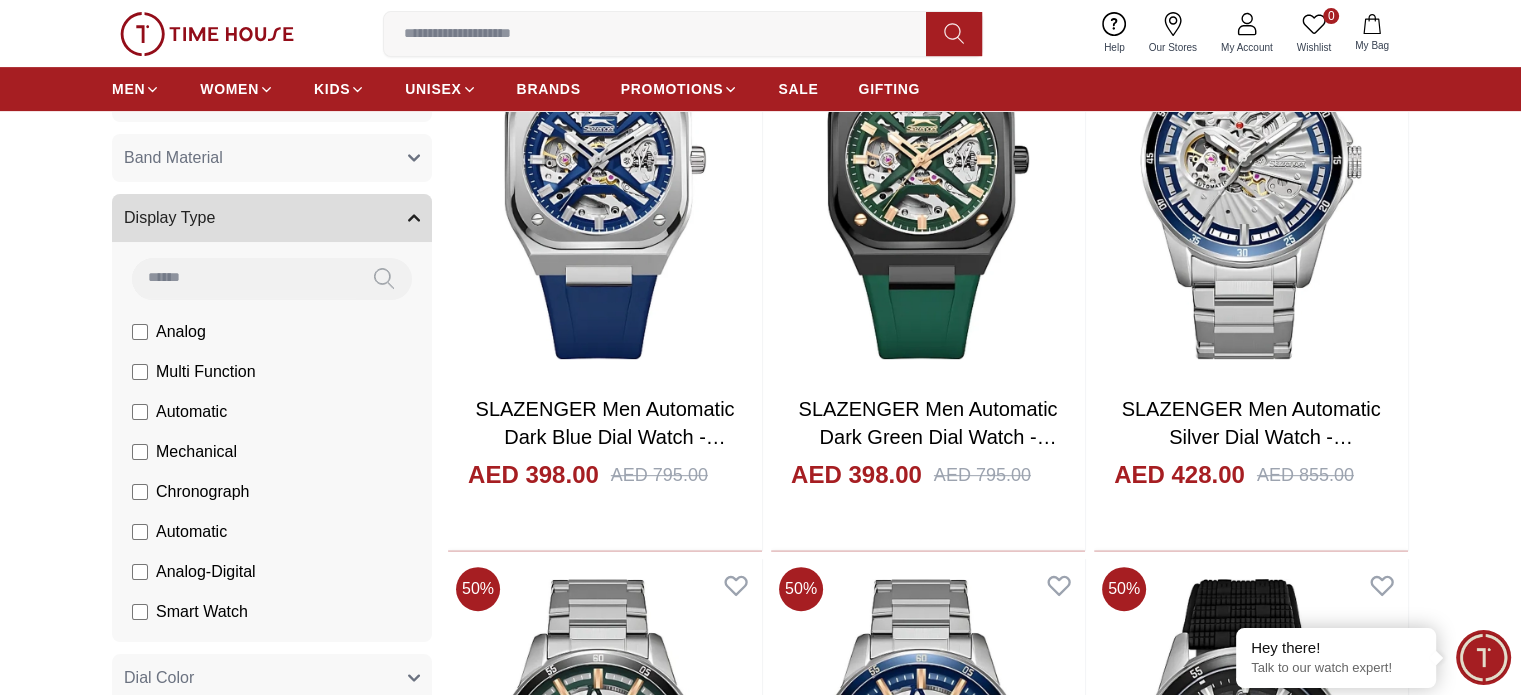 click on "Display Type" at bounding box center [272, 218] 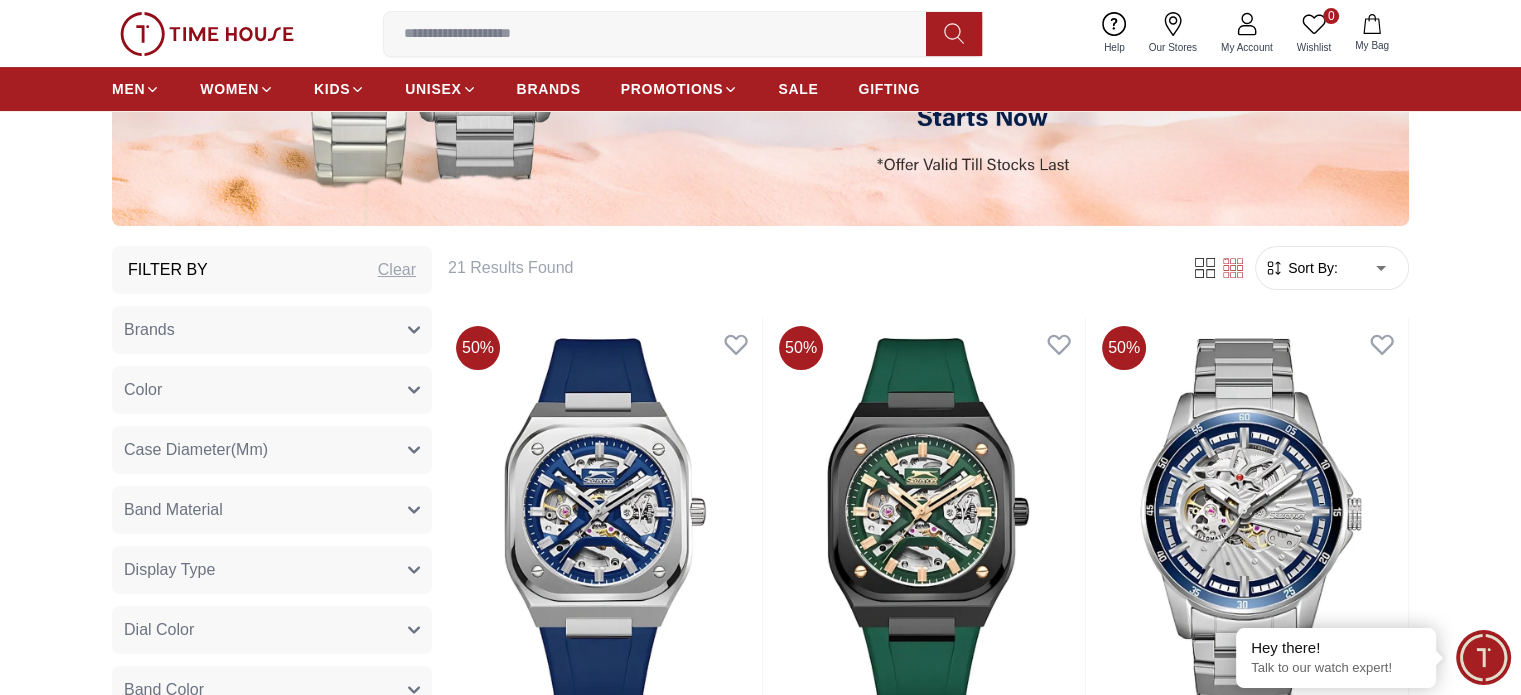 scroll, scrollTop: 400, scrollLeft: 0, axis: vertical 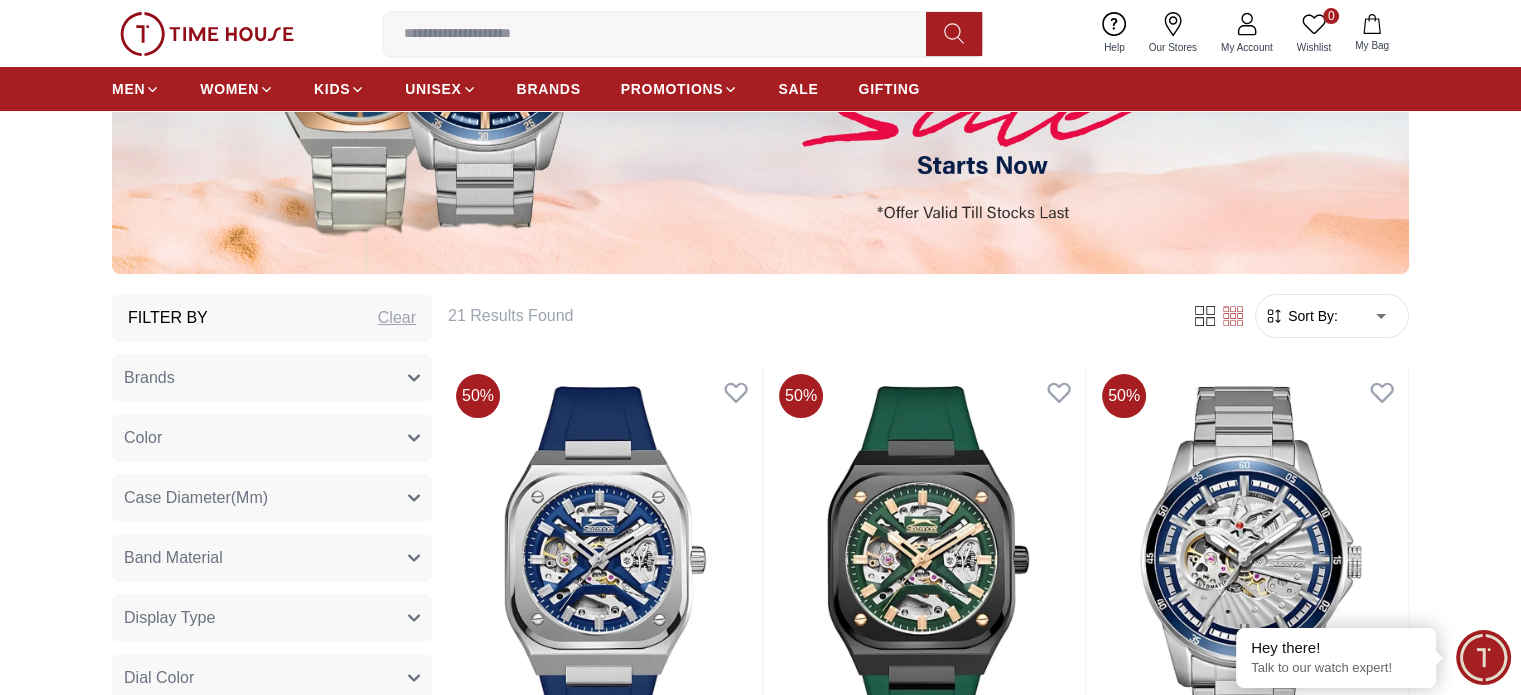 click on "100% Genuine products with International Warranty Shop From [GEOGRAPHIC_DATA] | العربية |  Currency   | 0 Wishlist Help Our Stores My Account 0 Wishlist My Bag MEN WOMEN KIDS UNISEX BRANDS PROMOTIONS SALE GIFTING Home    Filter By Clear Brands [PERSON_NAME] Slazenger [PERSON_NAME] Color Black Green Blue Red Dark Blue Silver Silver / Black Black / Gold Orange Rose Gold Grey White Mop White White / Rose Gold Silver / Silver Silver / Gold Silver / Rose Gold Black / Black Black / Silver Black / Rose Gold Gold Yellow Dark Green Brown White / Silver Light Blue Black /Grey Black /Black Black / Rose Gold / Black Rose Gold / Black Rose Gold / Black / Black Blue / Rose Gold Pink Green /Silver Purple Silver Silver Silver / Blue Titanum Navy Blue Military Green Blue / Silver Champagne White / Gold White / Gold  [PERSON_NAME] [DOMAIN_NAME] Peach Green / Silver MOP Light blue Blue  Dark green Light [PERSON_NAME] gold Beige Green Sunray  Rose Gold Sunray  Blue MOP Rose Gold MOP MOP / Rose Gold Green MOP Champagne MOP Pink MOP Black MOP 34 40" at bounding box center [760, 2452] 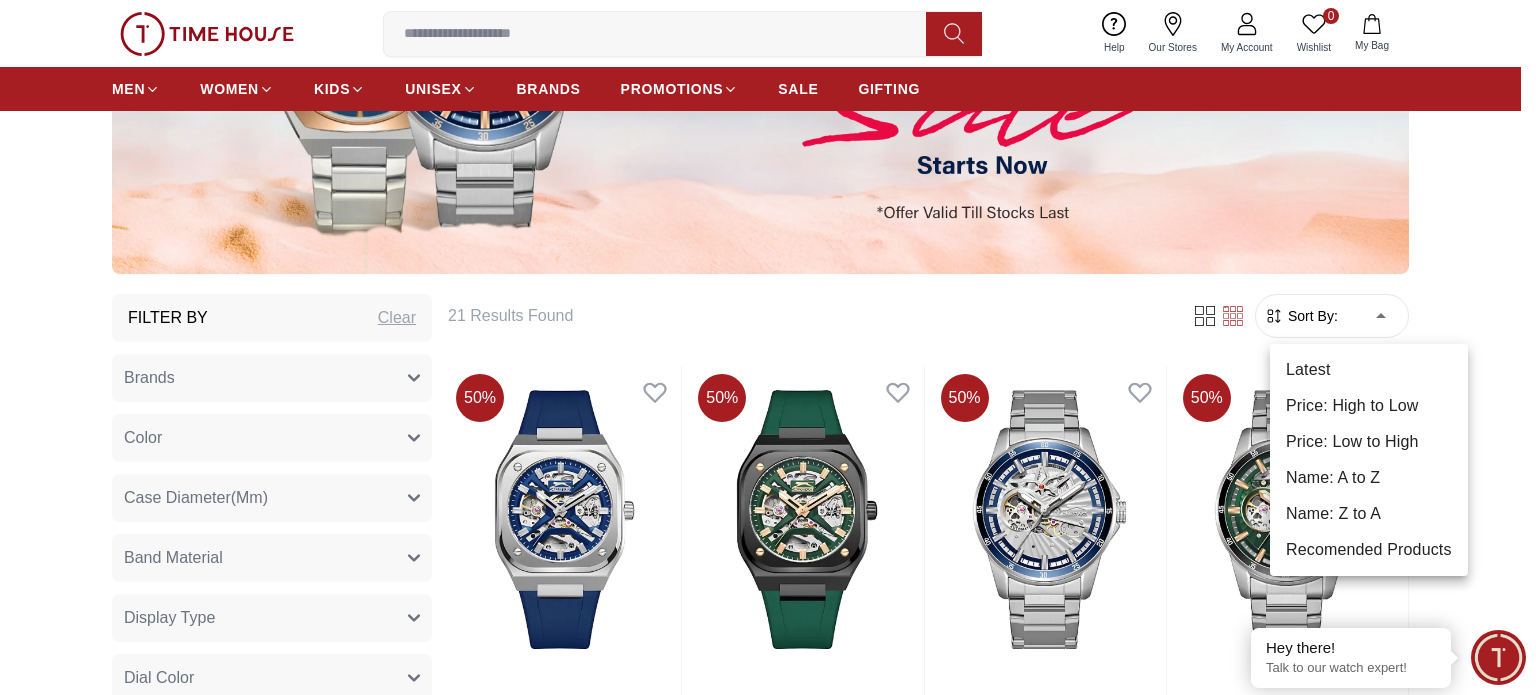click on "Price: Low to High" at bounding box center (1369, 442) 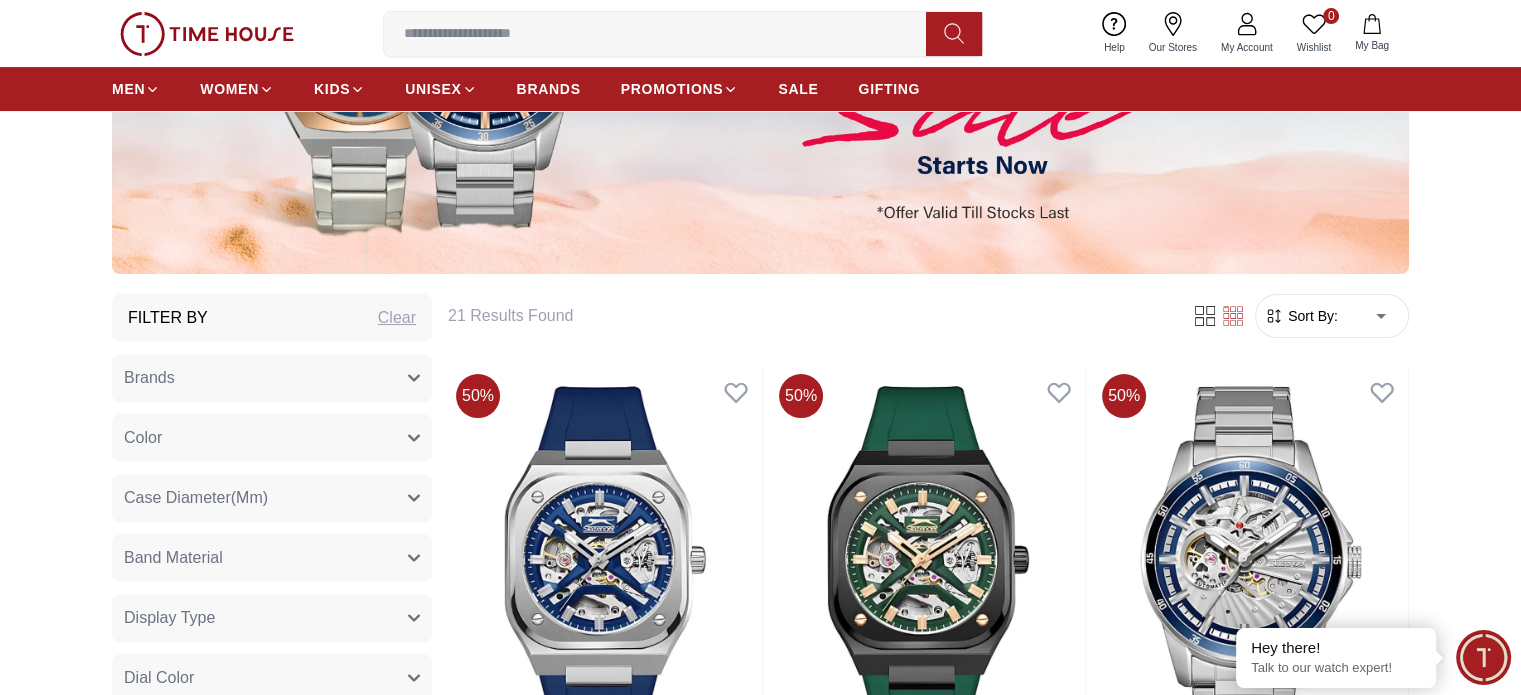 type on "*" 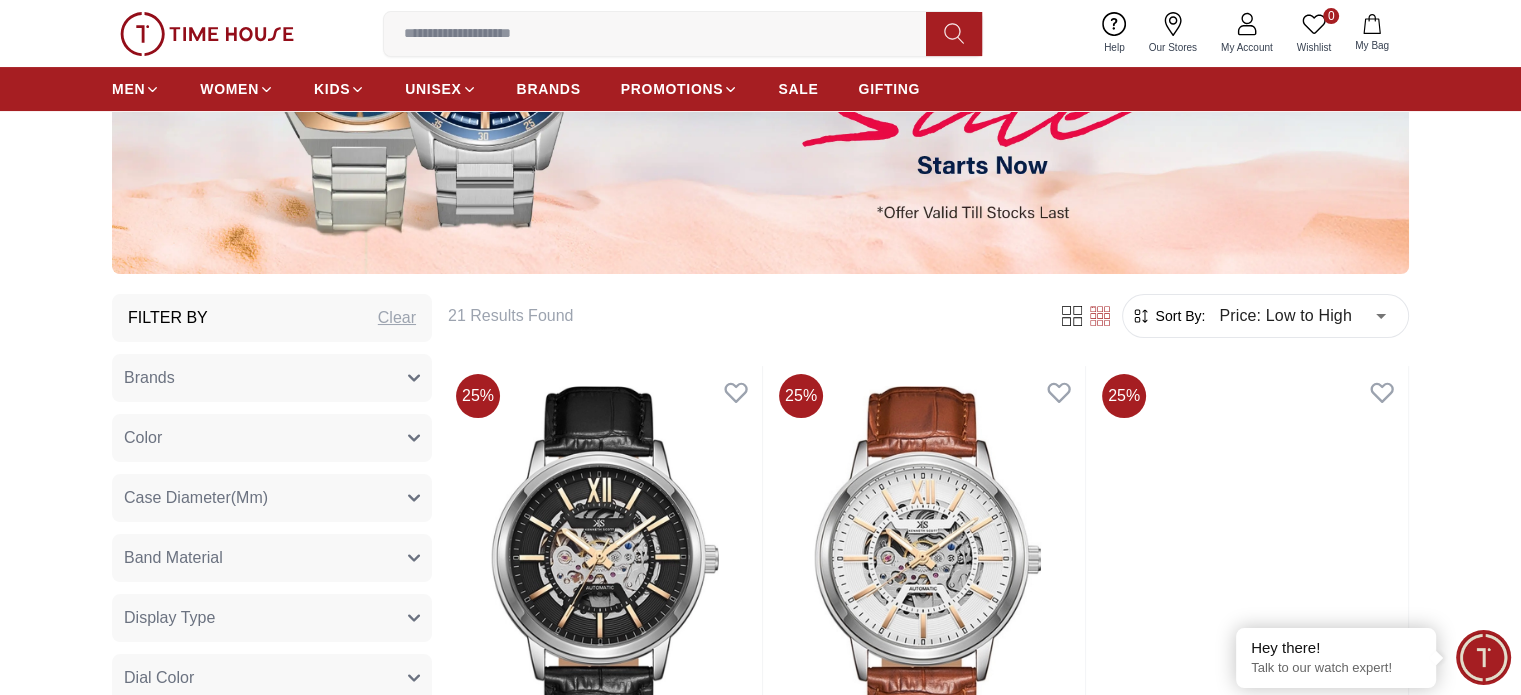 click on "Filter By Clear Brands [PERSON_NAME] Slazenger [PERSON_NAME] Color Black Green Blue Red Dark Blue Silver Silver / Black Black / Gold Orange Rose Gold Grey White Mop White White / Rose Gold Silver / Silver Silver / Gold Silver / Rose Gold Black / Black Black / Silver Black / Rose Gold Gold Yellow Dark Green Brown White / Silver Light Blue Black /Grey Black /Black Black / Rose Gold / Black Rose Gold / Black Rose Gold / Black / Black Blue / Rose Gold Pink Green /Silver Purple Silver Silver Silver / Blue Titanum Navy Blue Military Green Blue / Silver Champagne White / Gold White / Gold  [PERSON_NAME] [DOMAIN_NAME] Peach Green / Silver MOP Light blue Blue  Dark green Light [PERSON_NAME] gold Beige Green Sunray  Rose Gold Sunray  Blue MOP Rose Gold MOP MOP / Rose Gold Green MOP Champagne MOP Pink MOP Black MOP Champagne Sunray  Pink Sunray  Silver Sunray  MOP / Gold Burgundy MOP White MOP Rose Gold Maroon Blue/Silver Green/Gold Navy blue Cadet Blue Gold / Green Blue / Gold Silver  /  Silver Deep Blue Case Diameter(Mm) 34 40" at bounding box center (760, 2426) 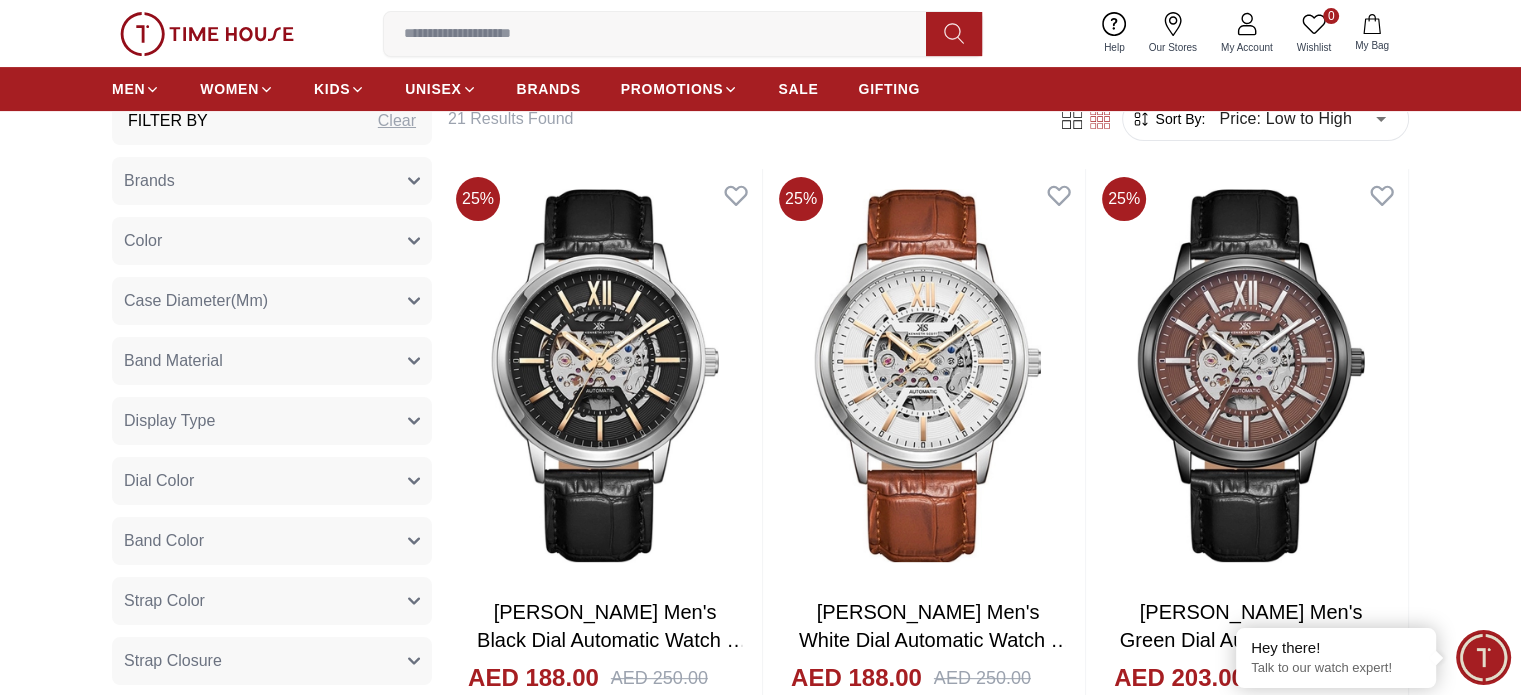 scroll, scrollTop: 600, scrollLeft: 0, axis: vertical 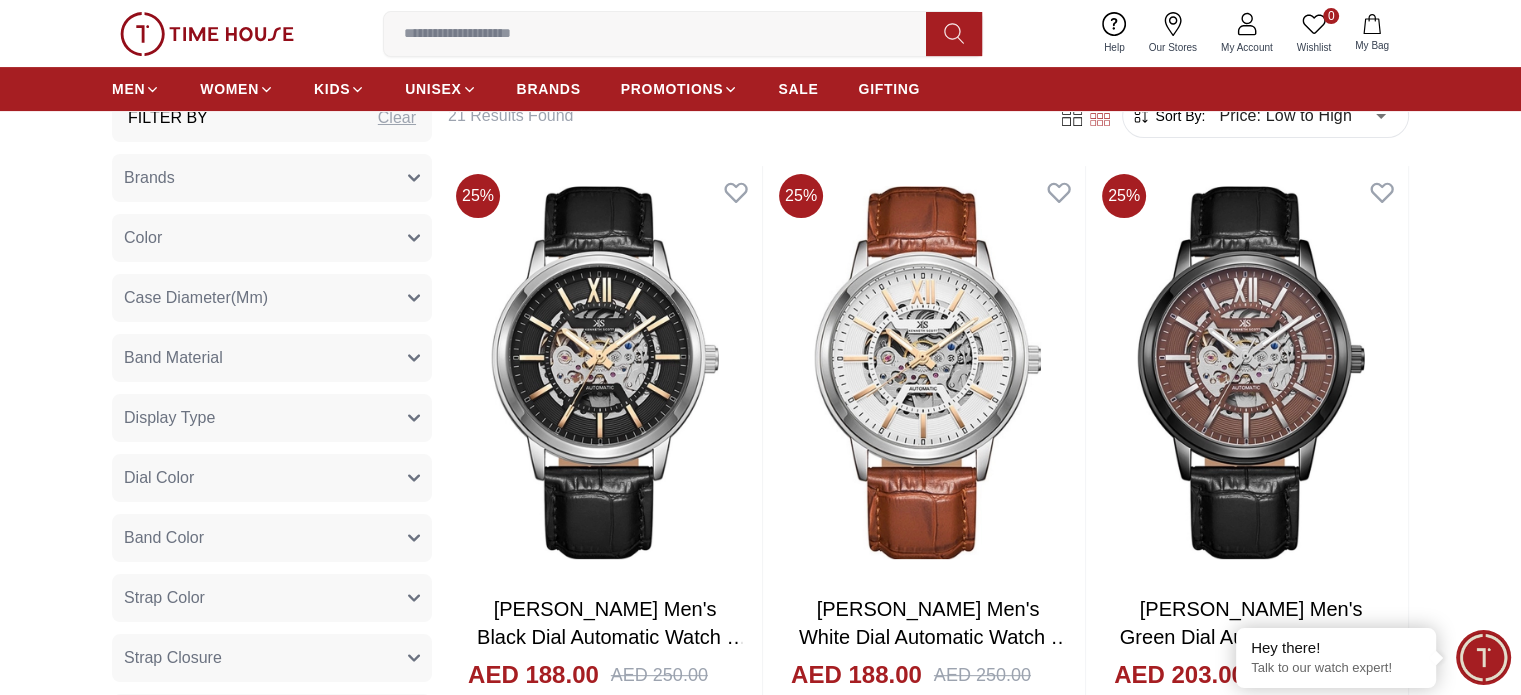 click on "Brands" at bounding box center [272, 178] 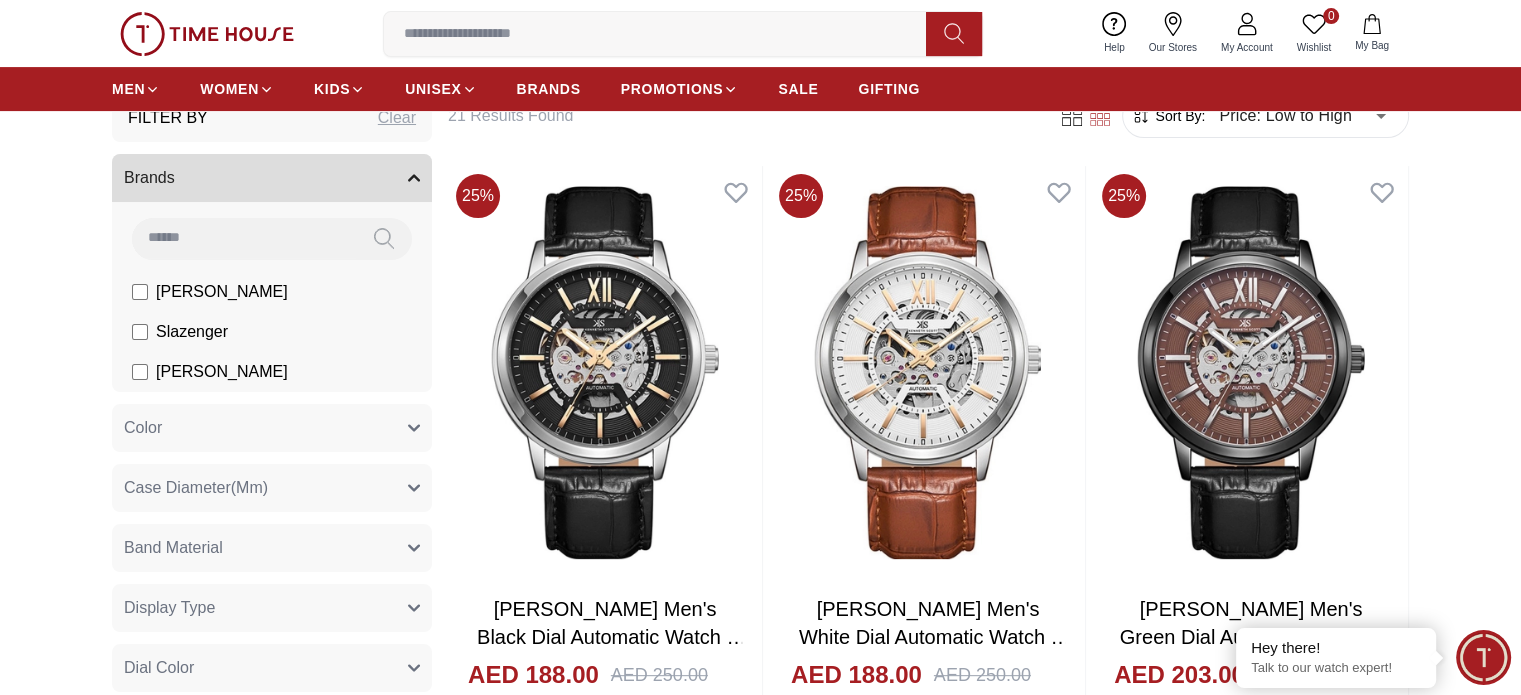 click on "Filter By Clear Brands [PERSON_NAME] Slazenger [PERSON_NAME] Color Black Green Blue Red Dark Blue Silver Silver / Black Black / Gold Orange Rose Gold Grey White Mop White White / Rose Gold Silver / Silver Silver / Gold Silver / Rose Gold Black / Black Black / Silver Black / Rose Gold Gold Yellow Dark Green Brown White / Silver Light Blue Black /Grey Black /Black Black / Rose Gold / Black Rose Gold / Black Rose Gold / Black / Black Blue / Rose Gold Pink Green /Silver Purple Silver Silver Silver / Blue Titanum Navy Blue Military Green Blue / Silver Champagne White / Gold White / Gold  [PERSON_NAME] [DOMAIN_NAME] Peach Green / Silver MOP Light blue Blue  Dark green Light [PERSON_NAME] gold Beige Green Sunray  Rose Gold Sunray  Blue MOP Rose Gold MOP MOP / Rose Gold Green MOP Champagne MOP Pink MOP Black MOP Champagne Sunray  Pink Sunray  Silver Sunray  MOP / Gold Burgundy MOP White MOP Rose Gold Maroon Blue/Silver Green/Gold Navy blue Cadet Blue Gold / Green Blue / Gold Silver  /  Silver Deep Blue Case Diameter(Mm) 34 40" at bounding box center (760, 2226) 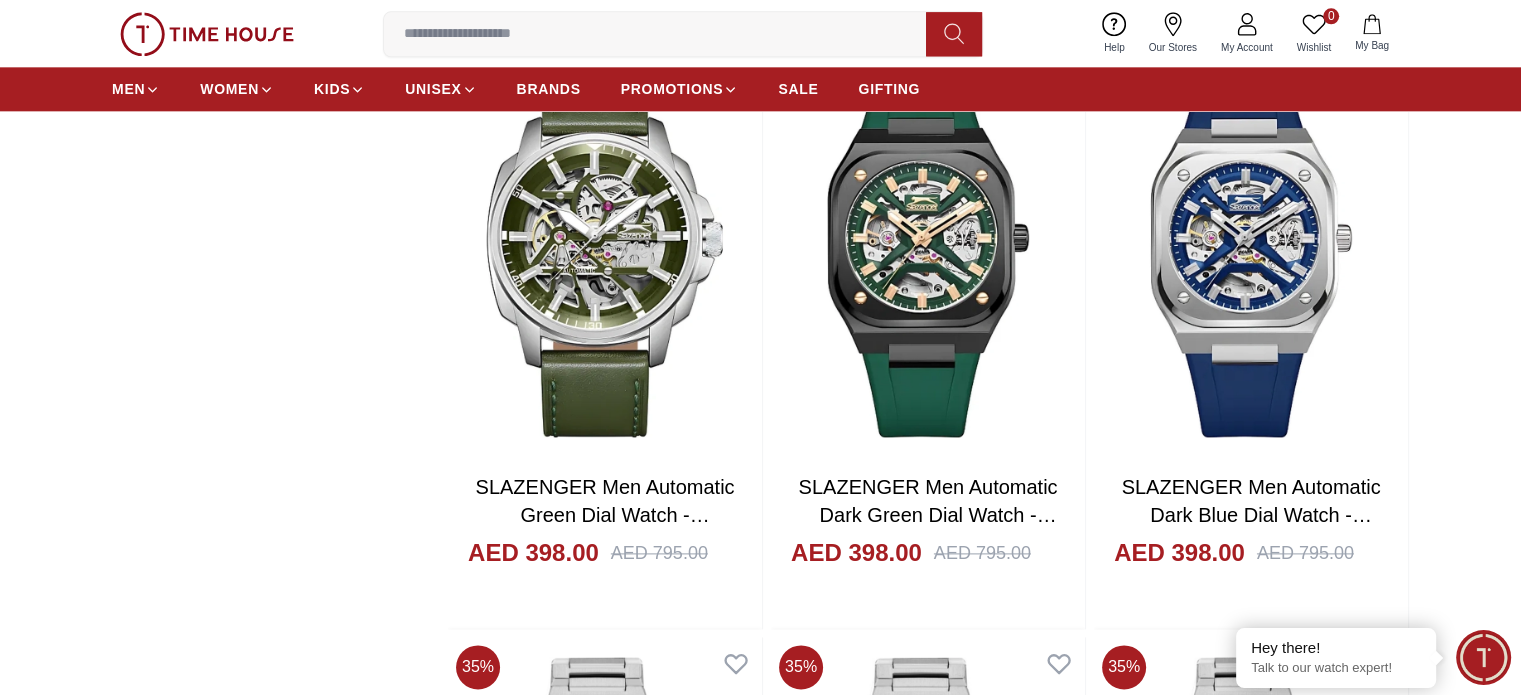scroll, scrollTop: 2700, scrollLeft: 0, axis: vertical 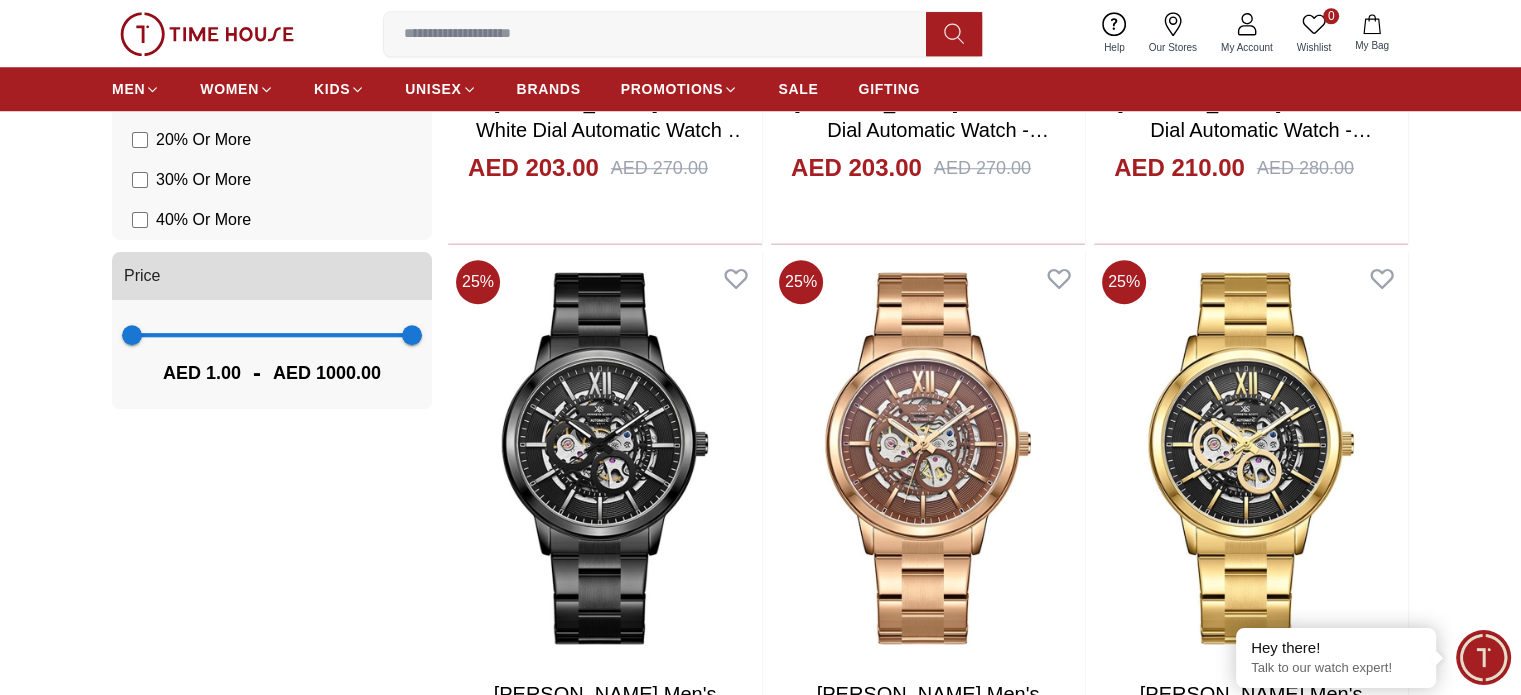 click on "SLAZENGER Men Automatic  Dark Blue Dial Watch - SL.9.2415.1.03" at bounding box center (1251, 1301) 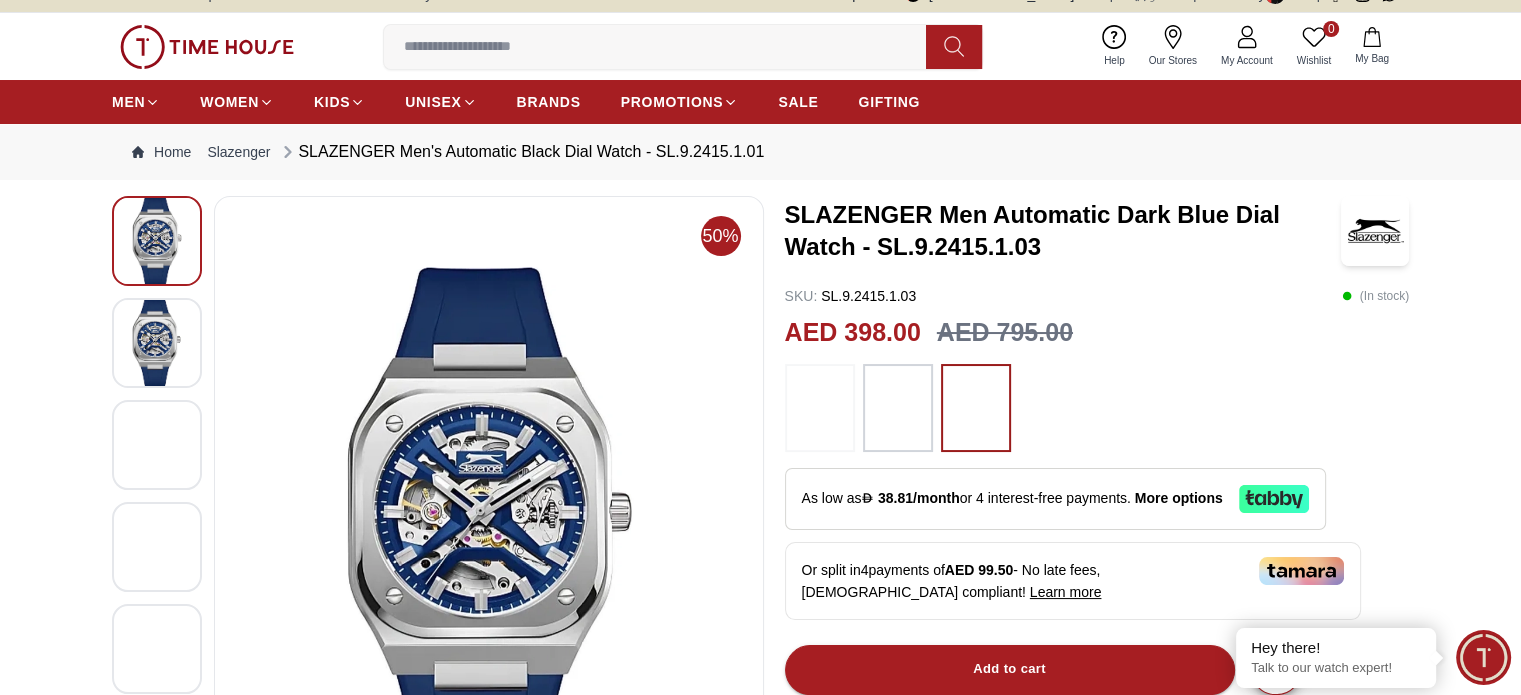 scroll, scrollTop: 100, scrollLeft: 0, axis: vertical 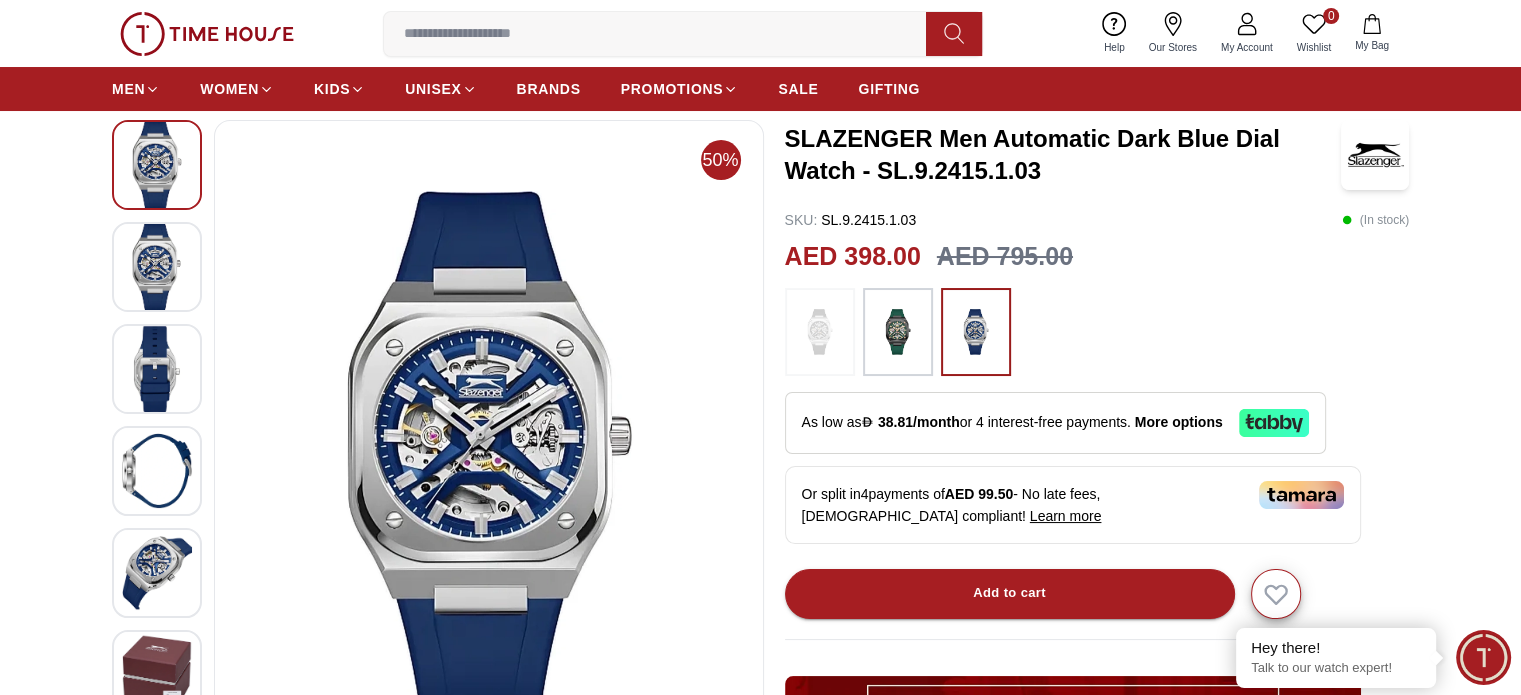 click at bounding box center [157, 369] 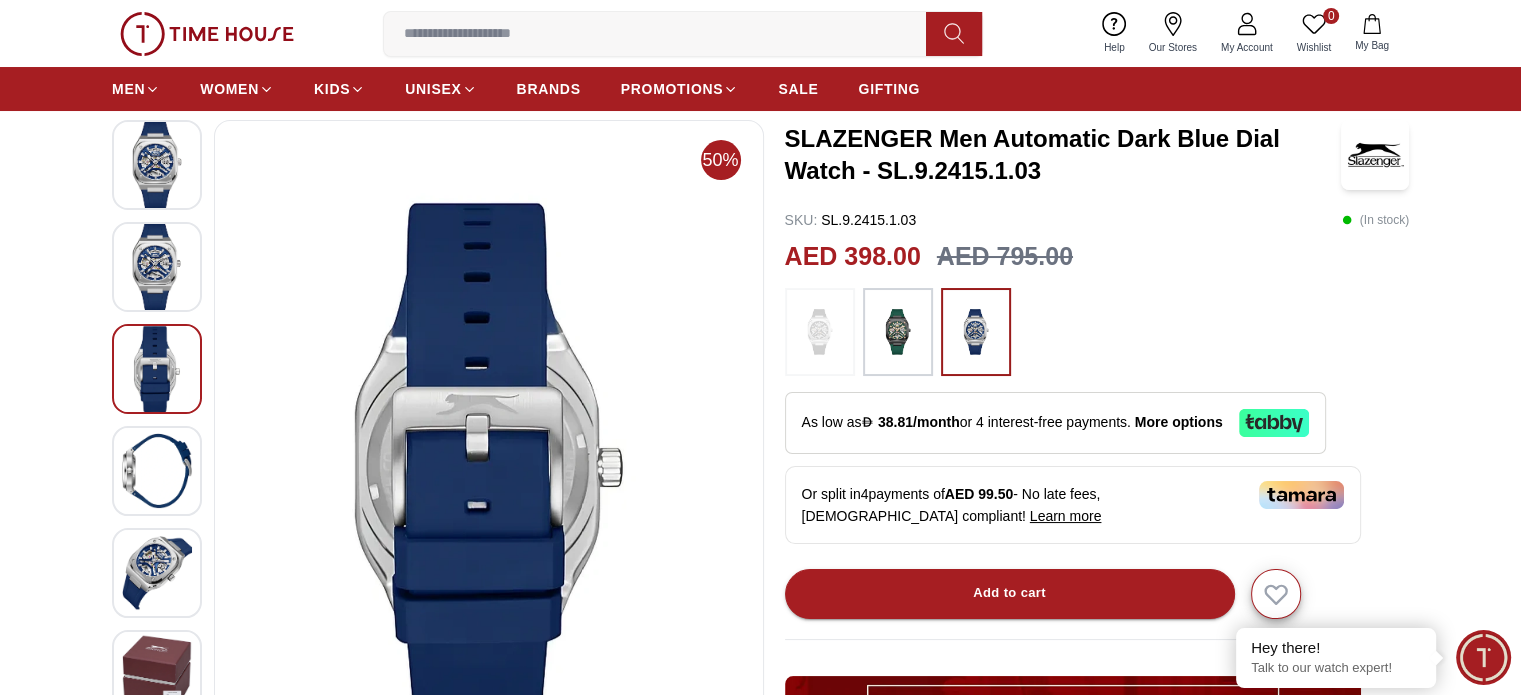 click at bounding box center (157, 471) 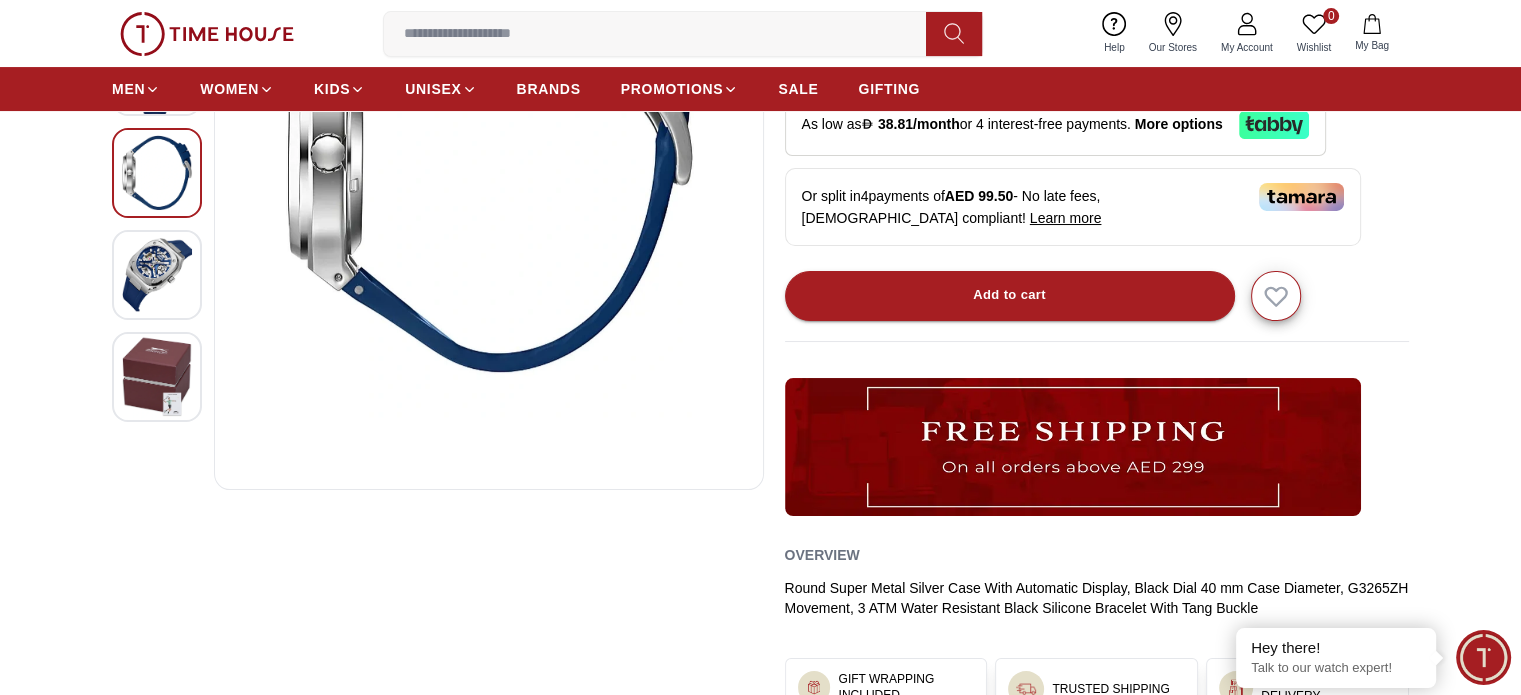 scroll, scrollTop: 400, scrollLeft: 0, axis: vertical 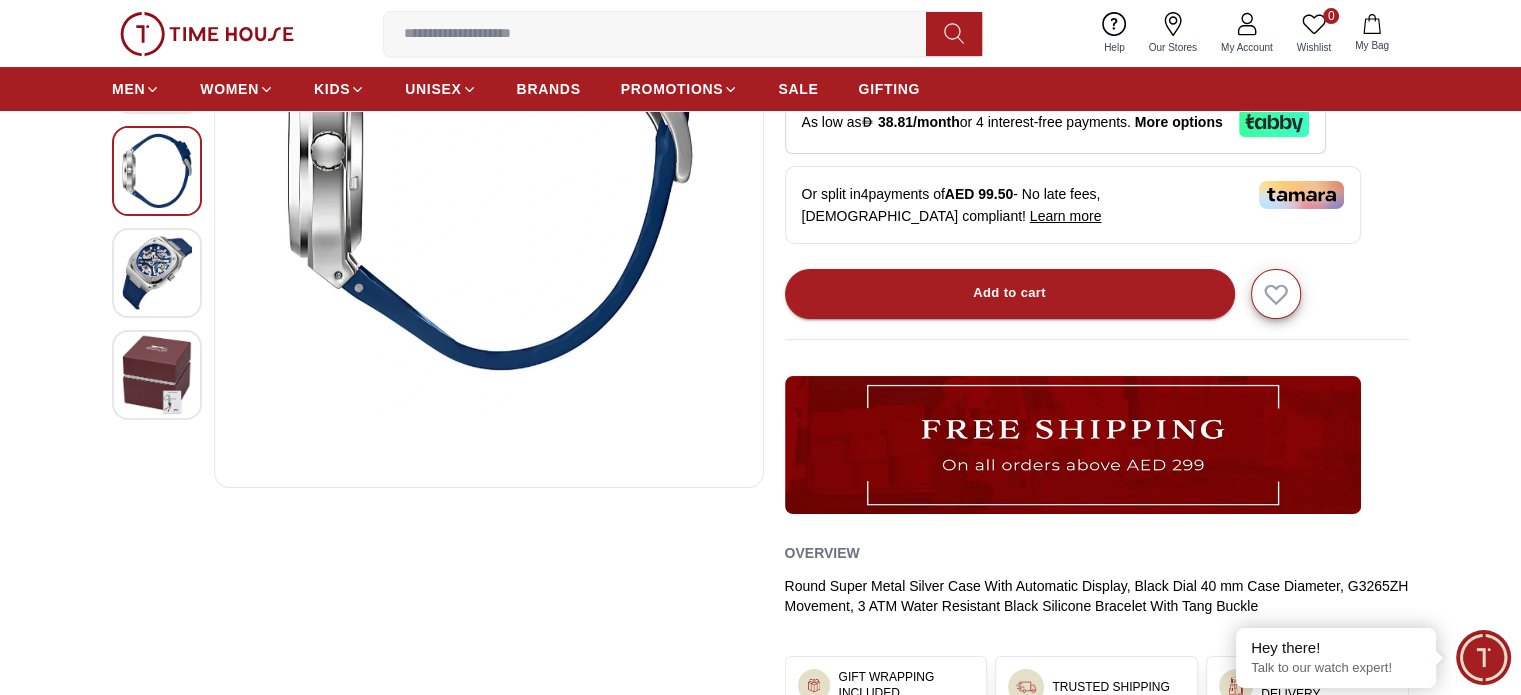 click at bounding box center (157, 273) 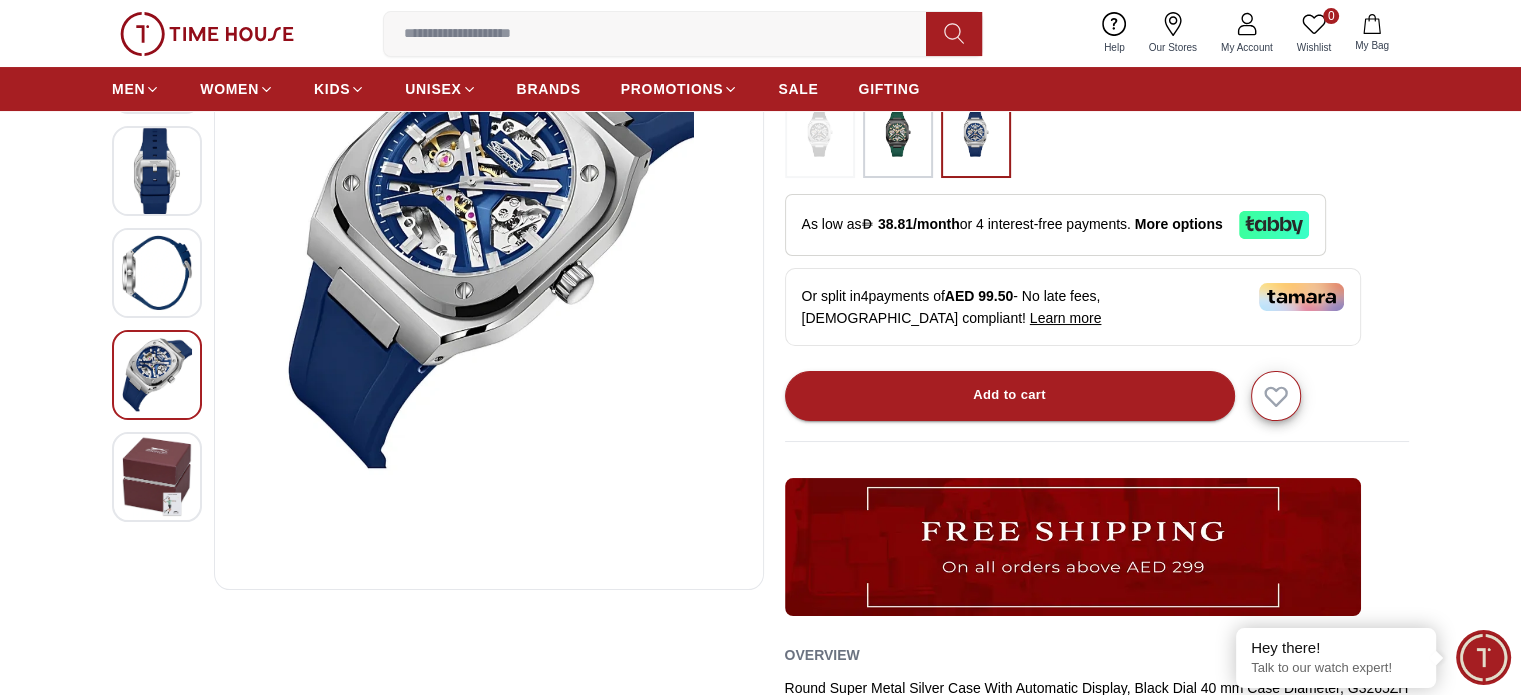 scroll, scrollTop: 200, scrollLeft: 0, axis: vertical 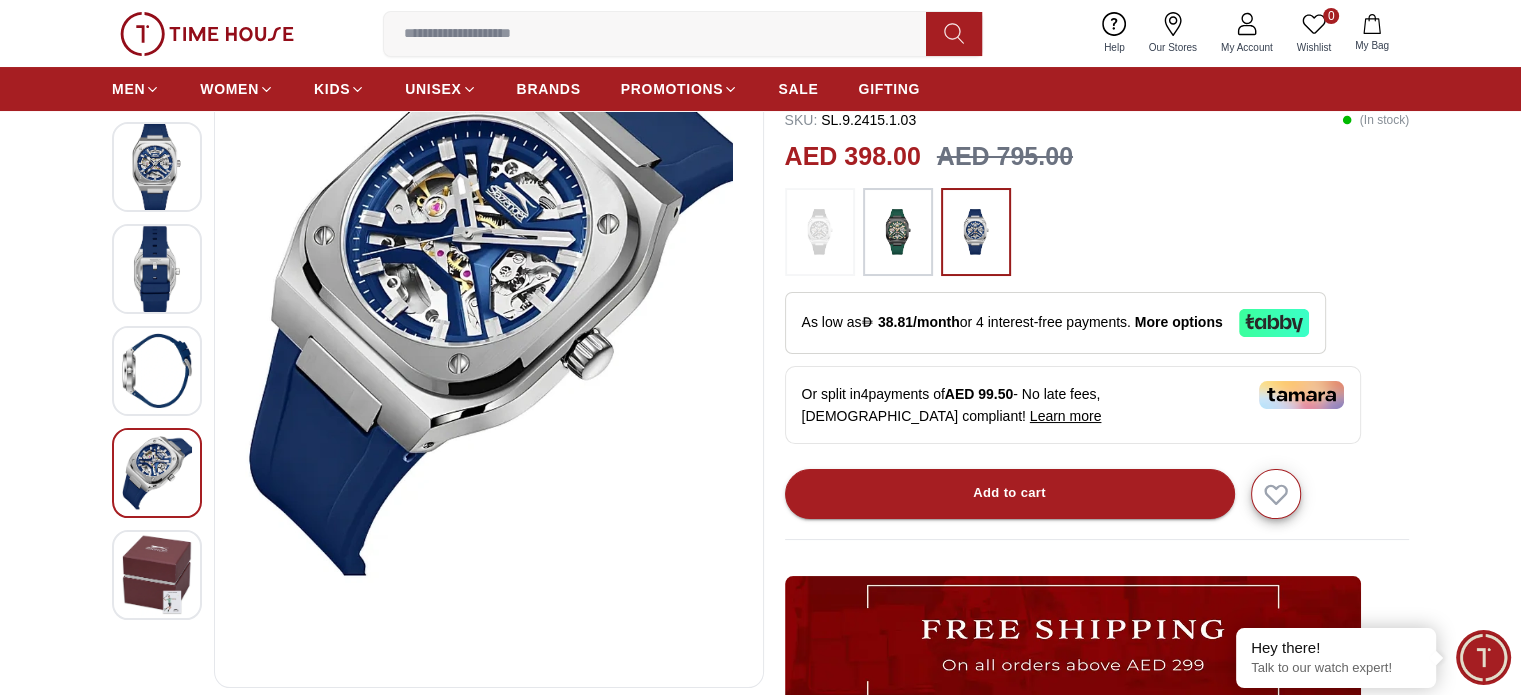 click at bounding box center [489, 354] 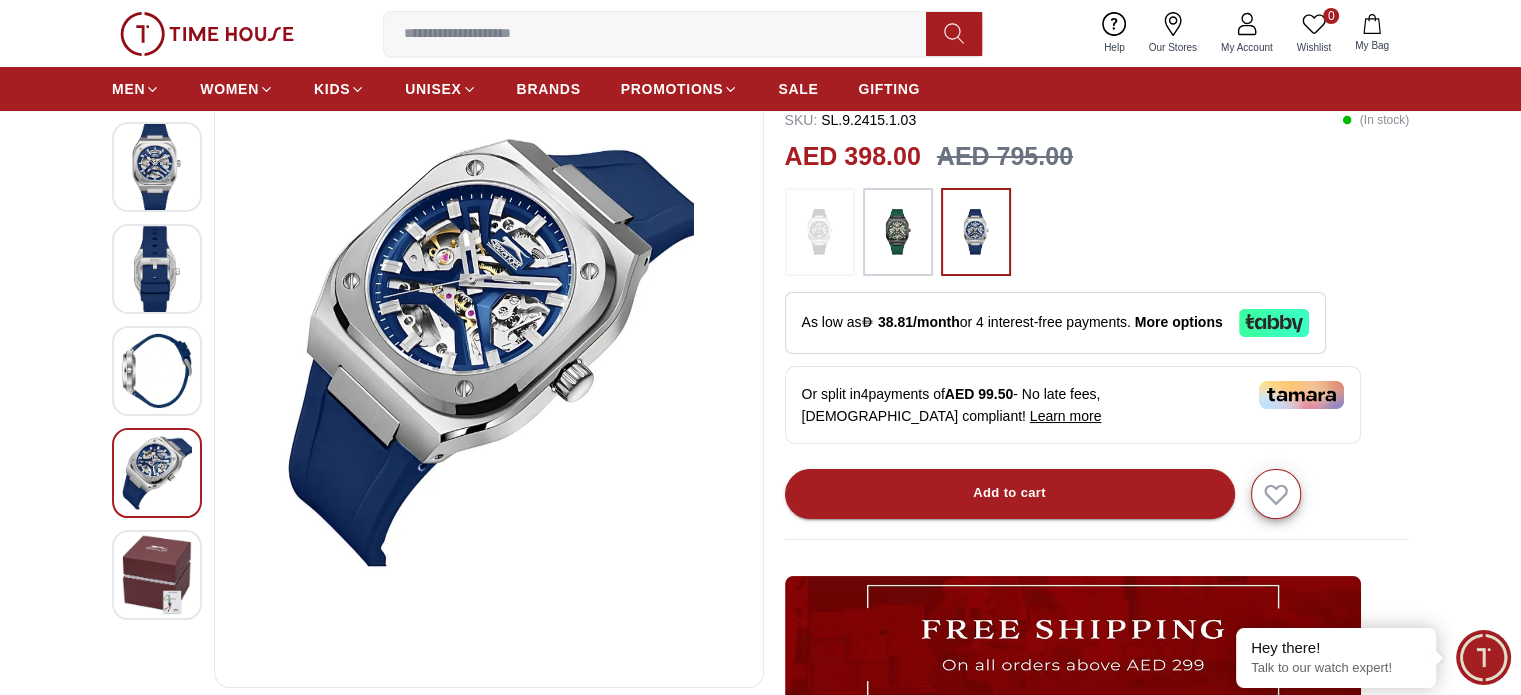 click at bounding box center [157, 167] 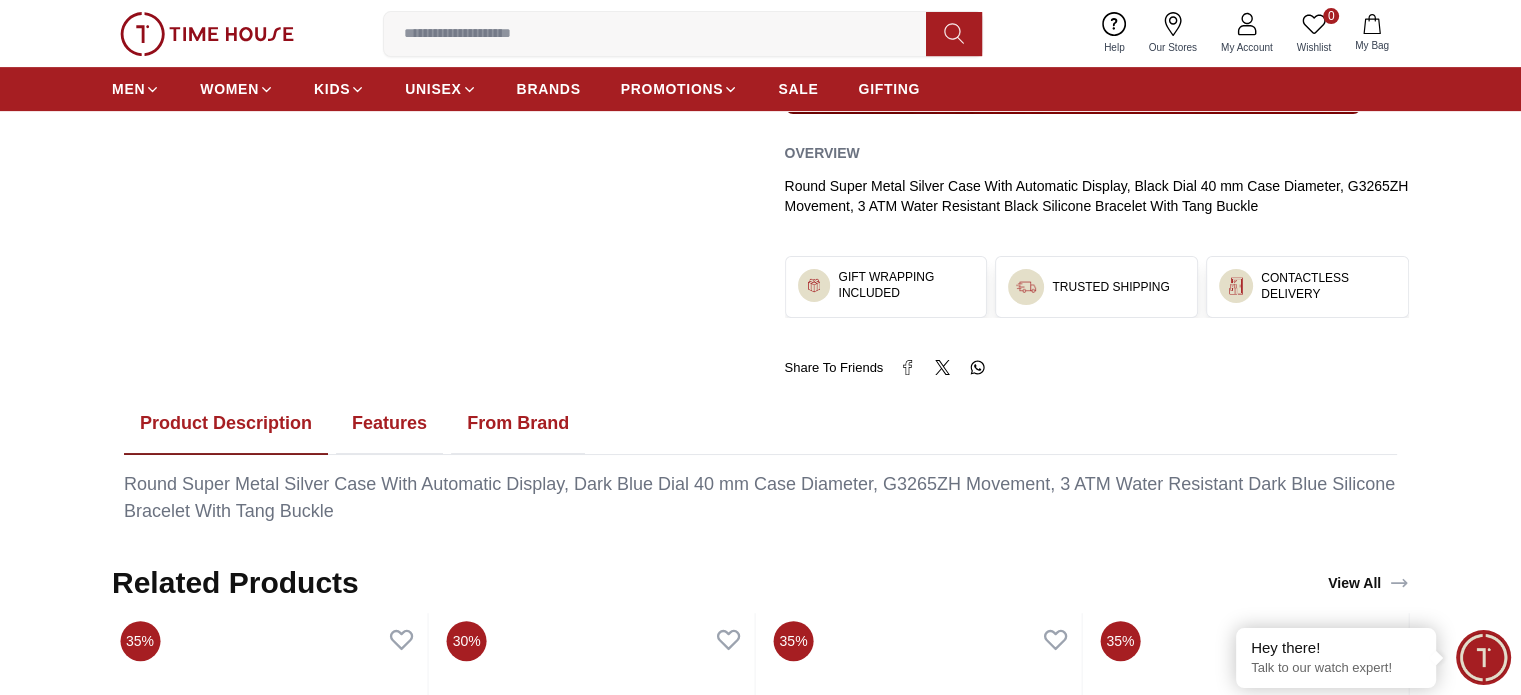 scroll, scrollTop: 500, scrollLeft: 0, axis: vertical 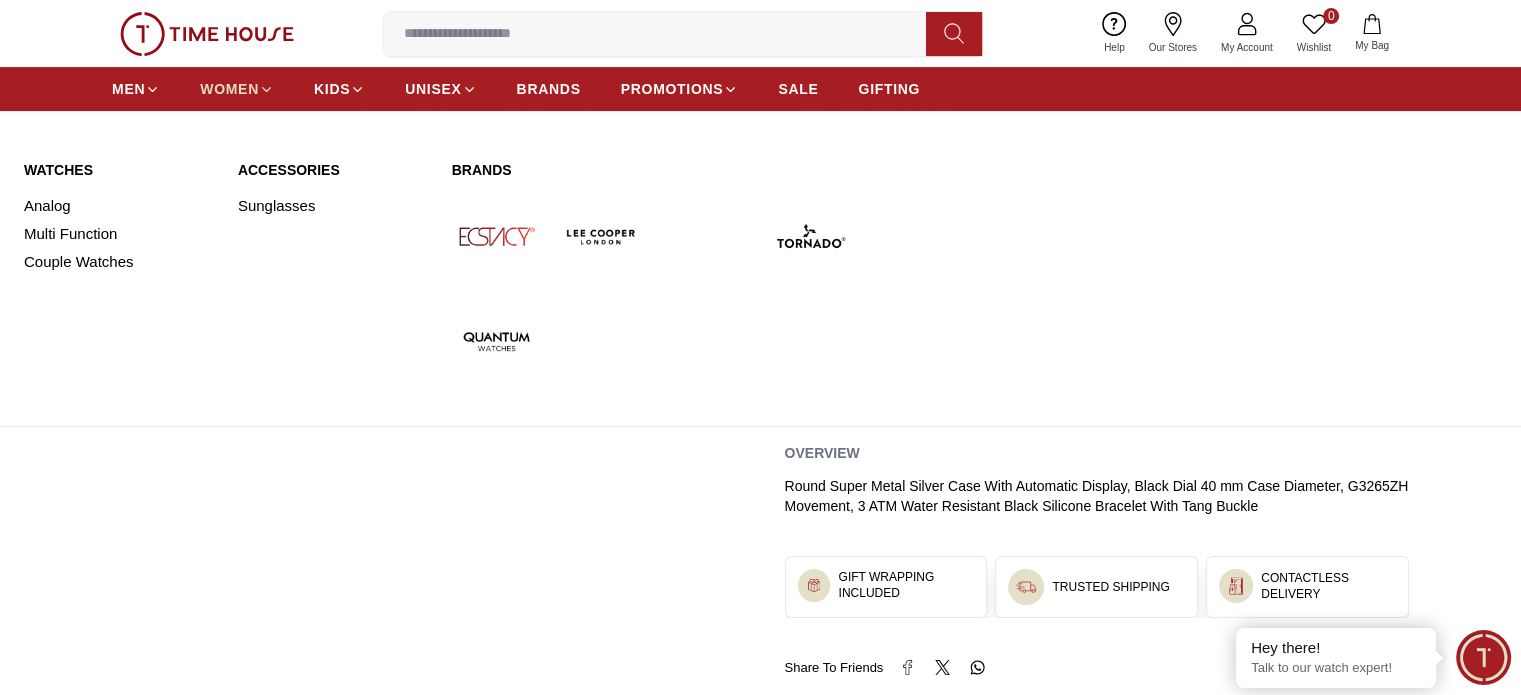 click on "WOMEN" at bounding box center [229, 89] 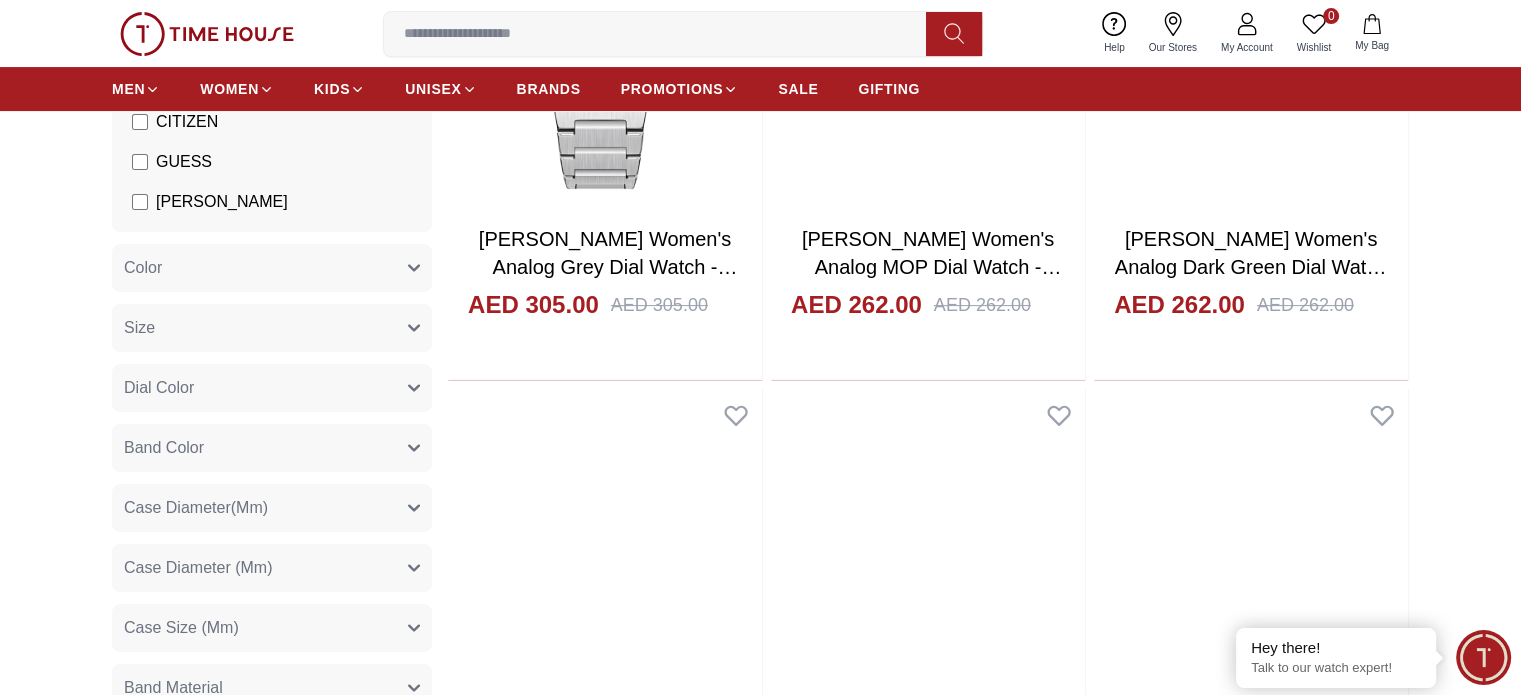 scroll, scrollTop: 600, scrollLeft: 0, axis: vertical 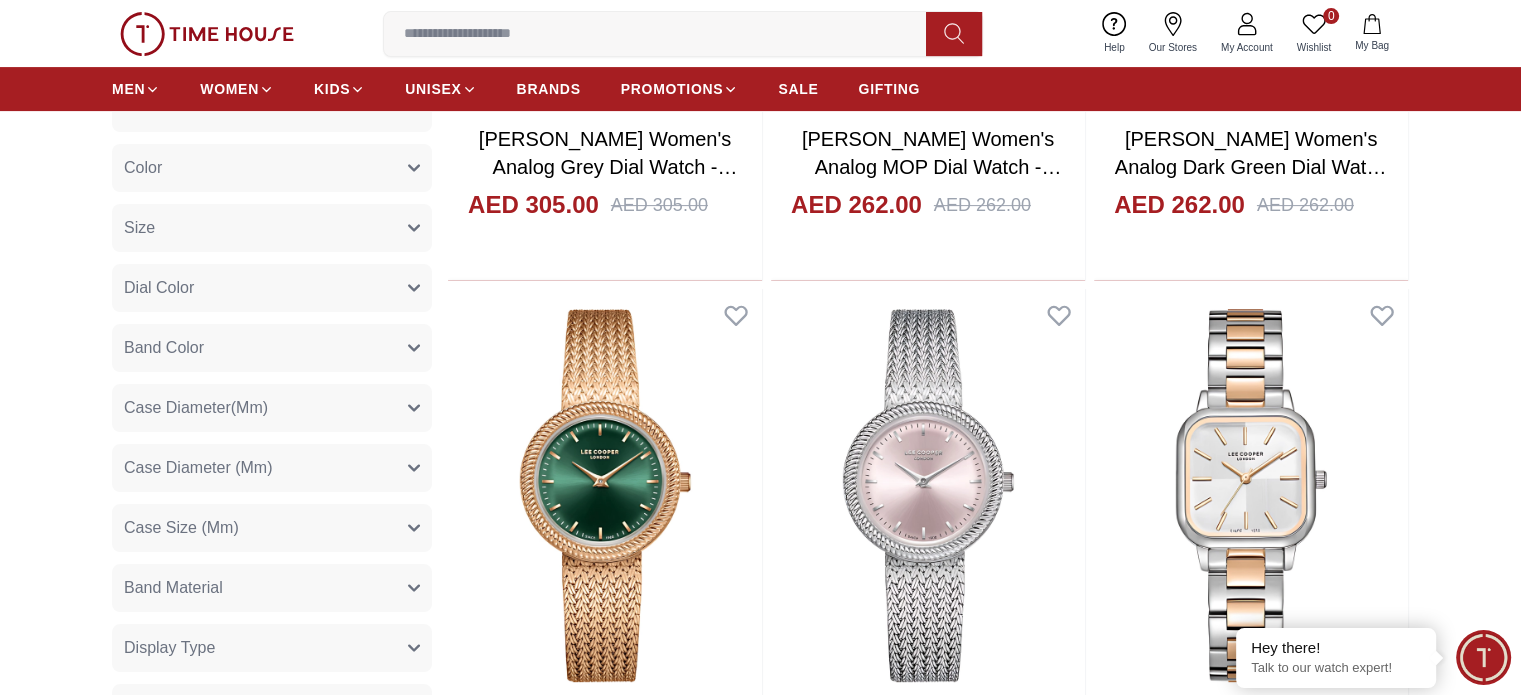 click on "Dial Color" at bounding box center [272, 288] 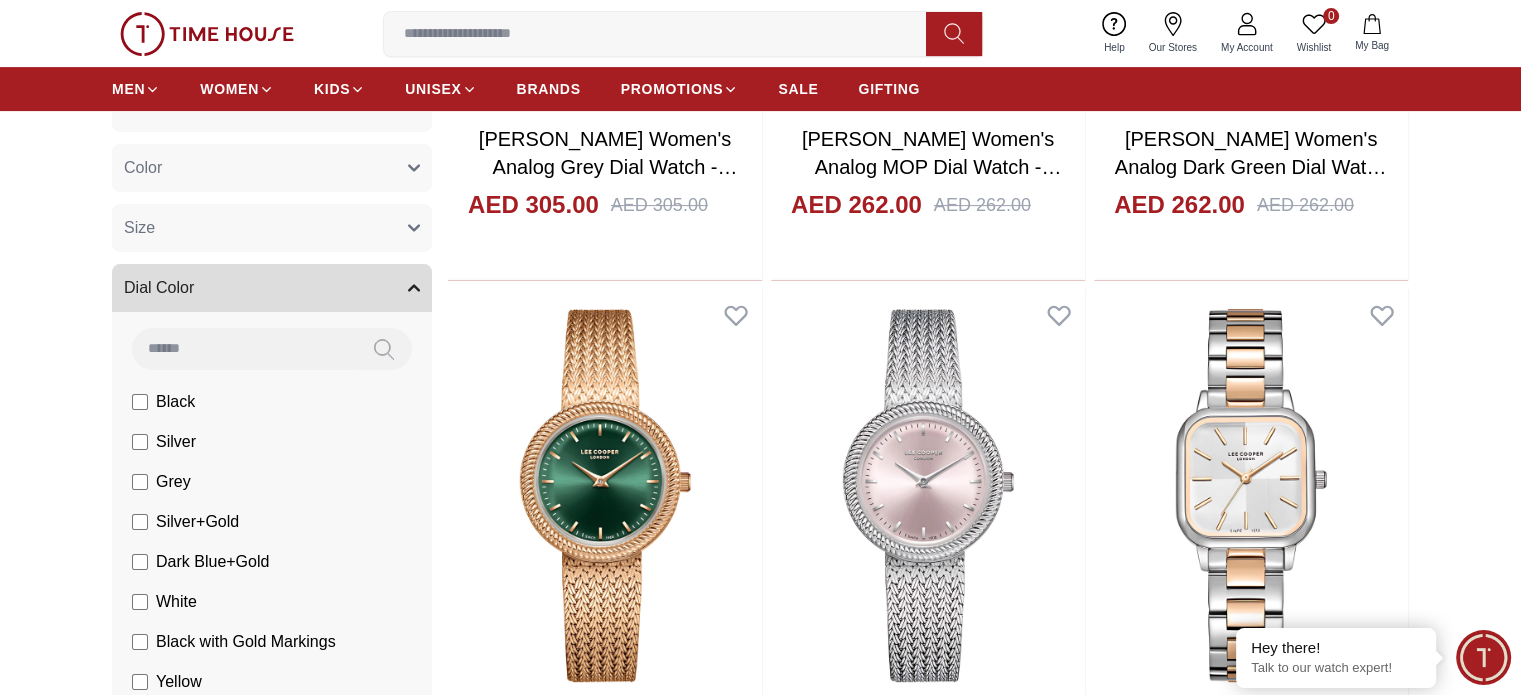 click on "Dial Color" at bounding box center (272, 288) 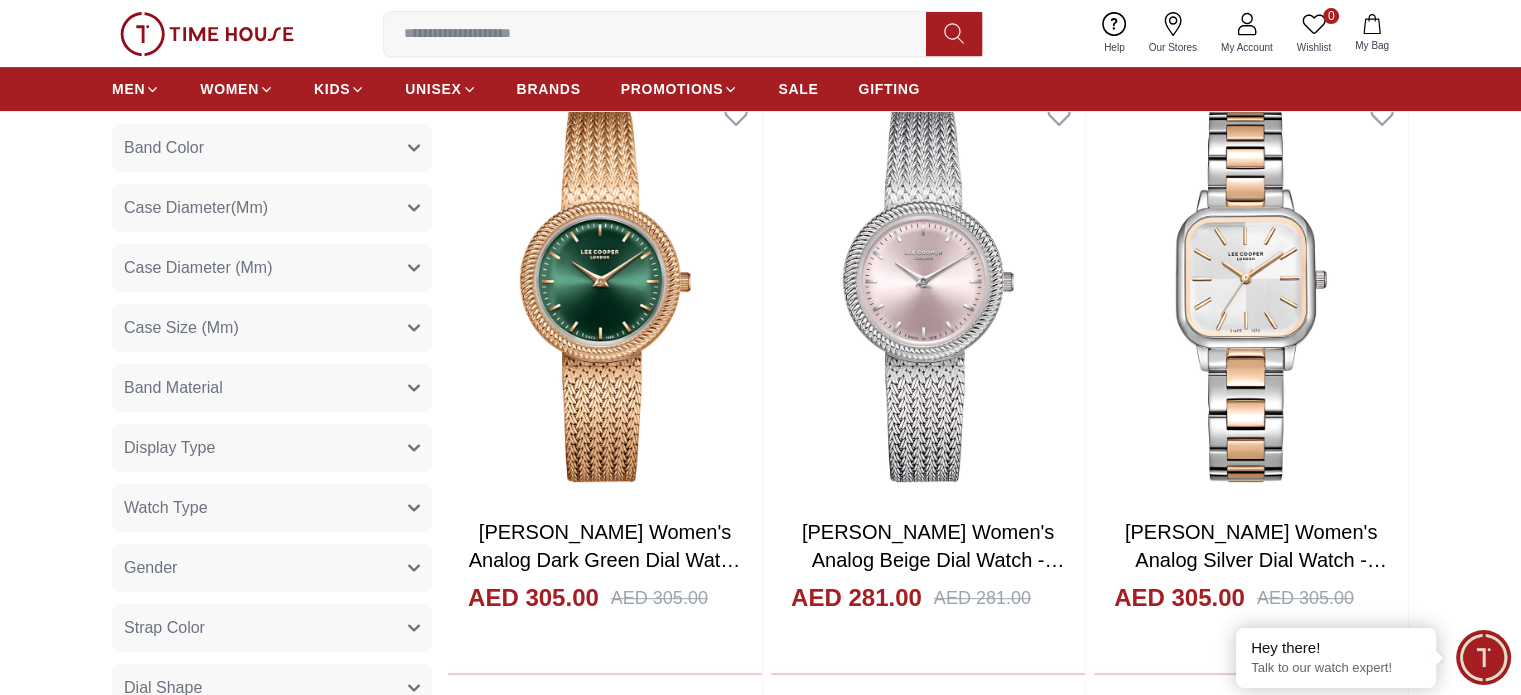 scroll, scrollTop: 900, scrollLeft: 0, axis: vertical 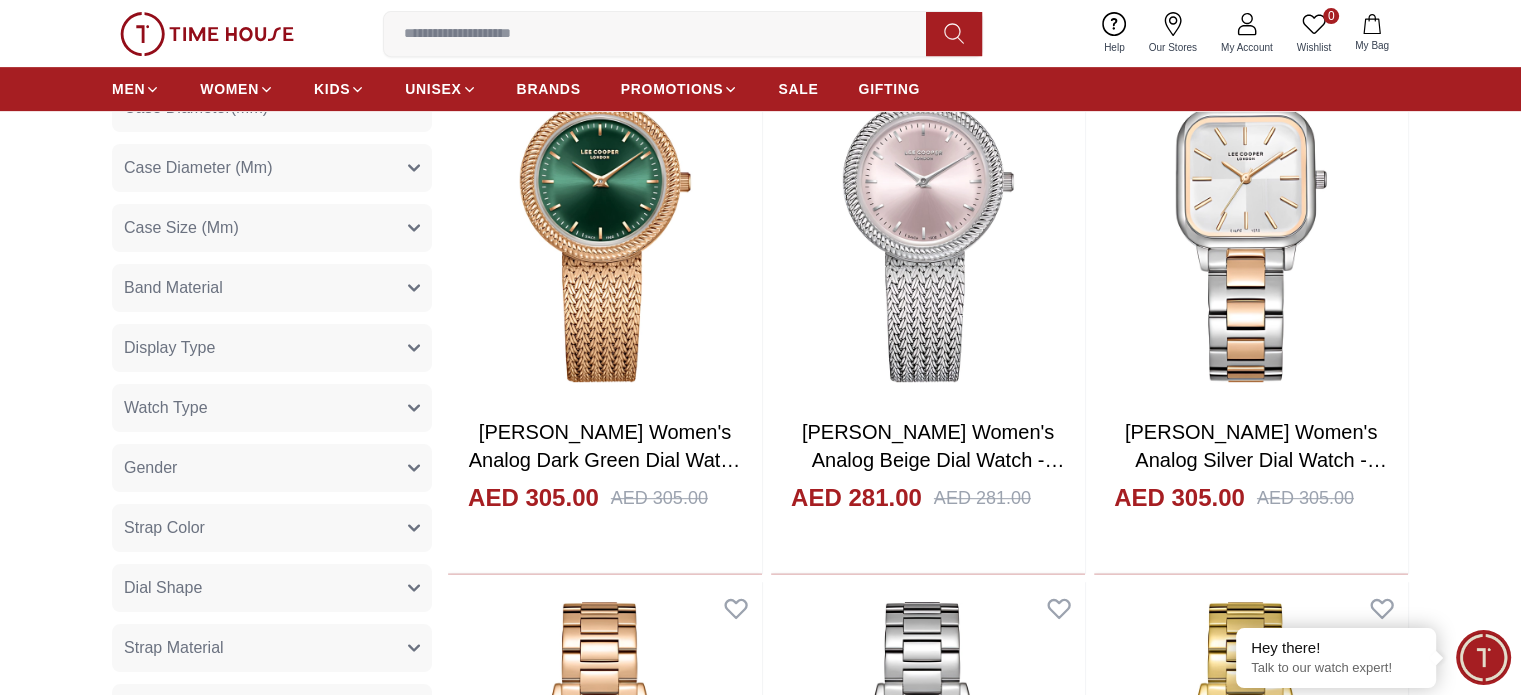 click on "Display Type" at bounding box center [169, 348] 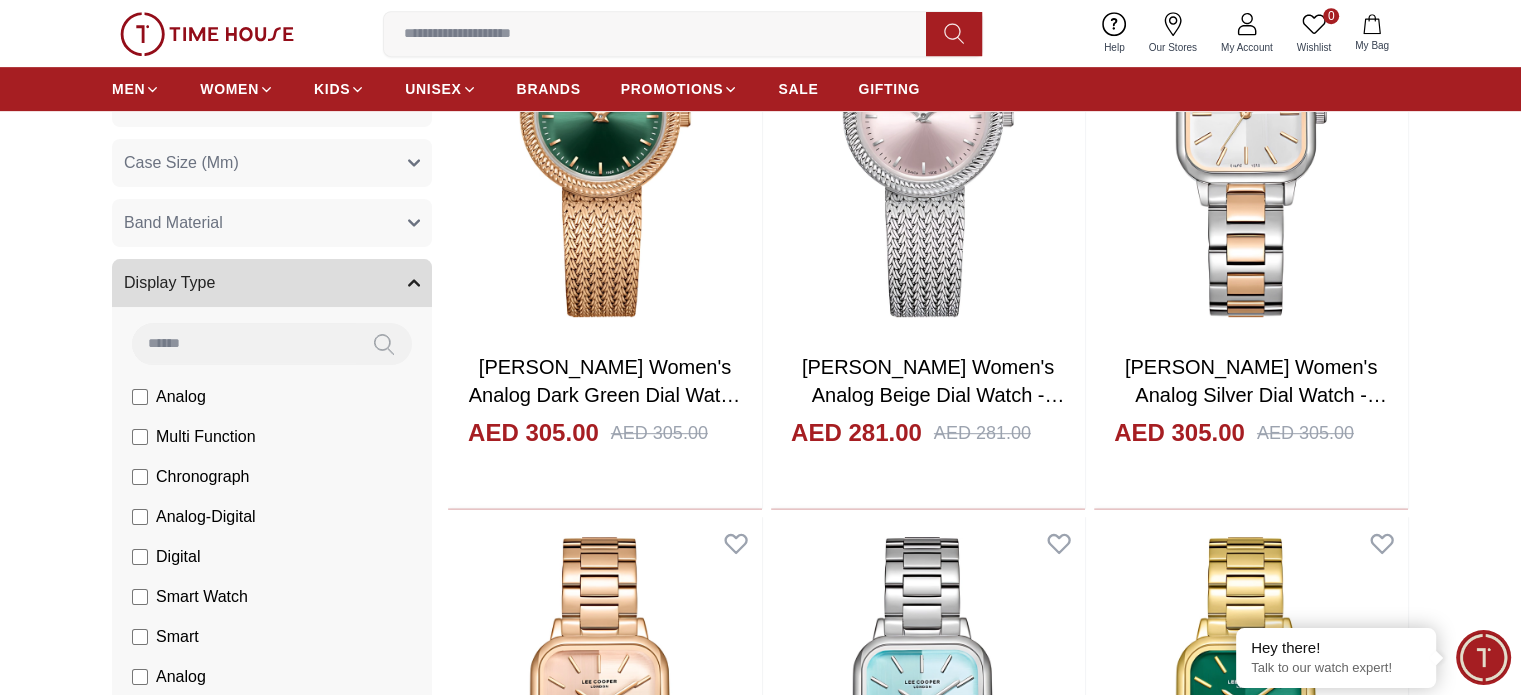 scroll, scrollTop: 1000, scrollLeft: 0, axis: vertical 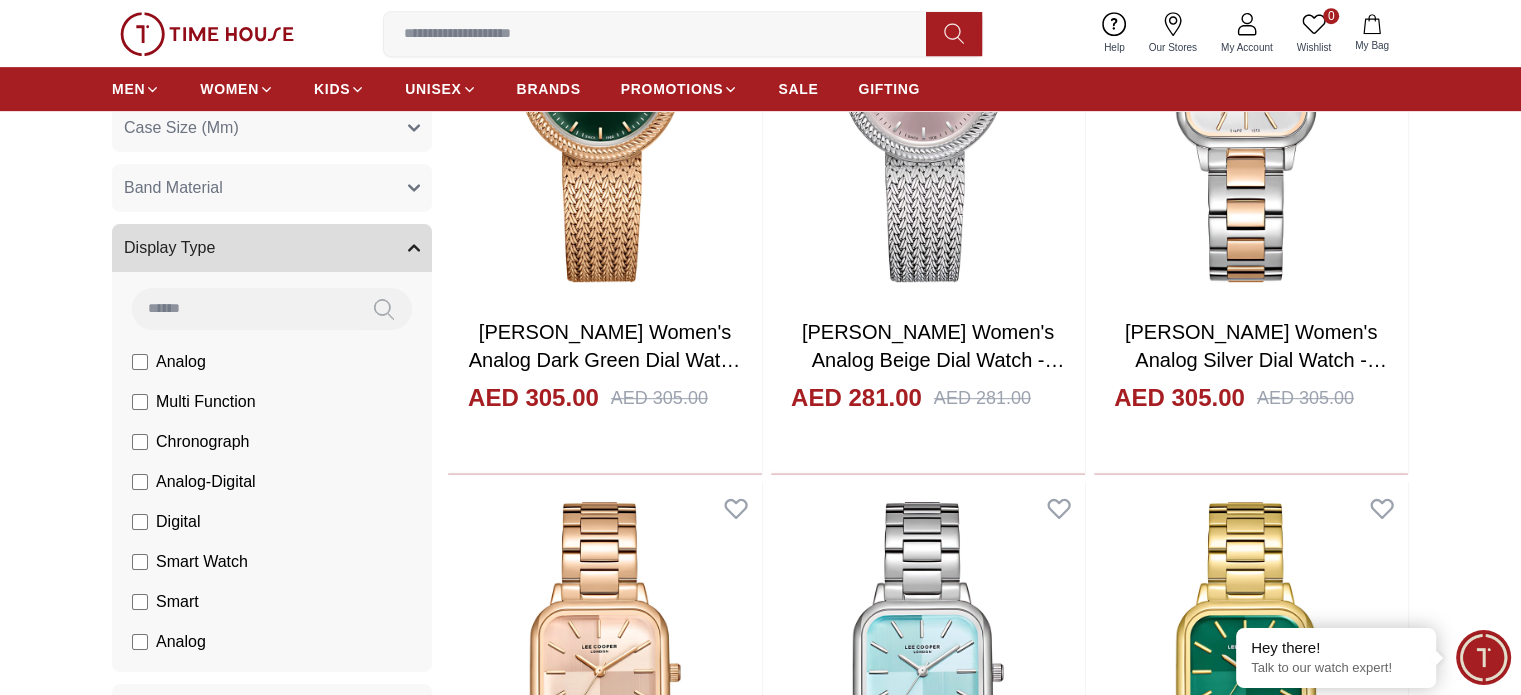 click on "Display Type" at bounding box center (272, 248) 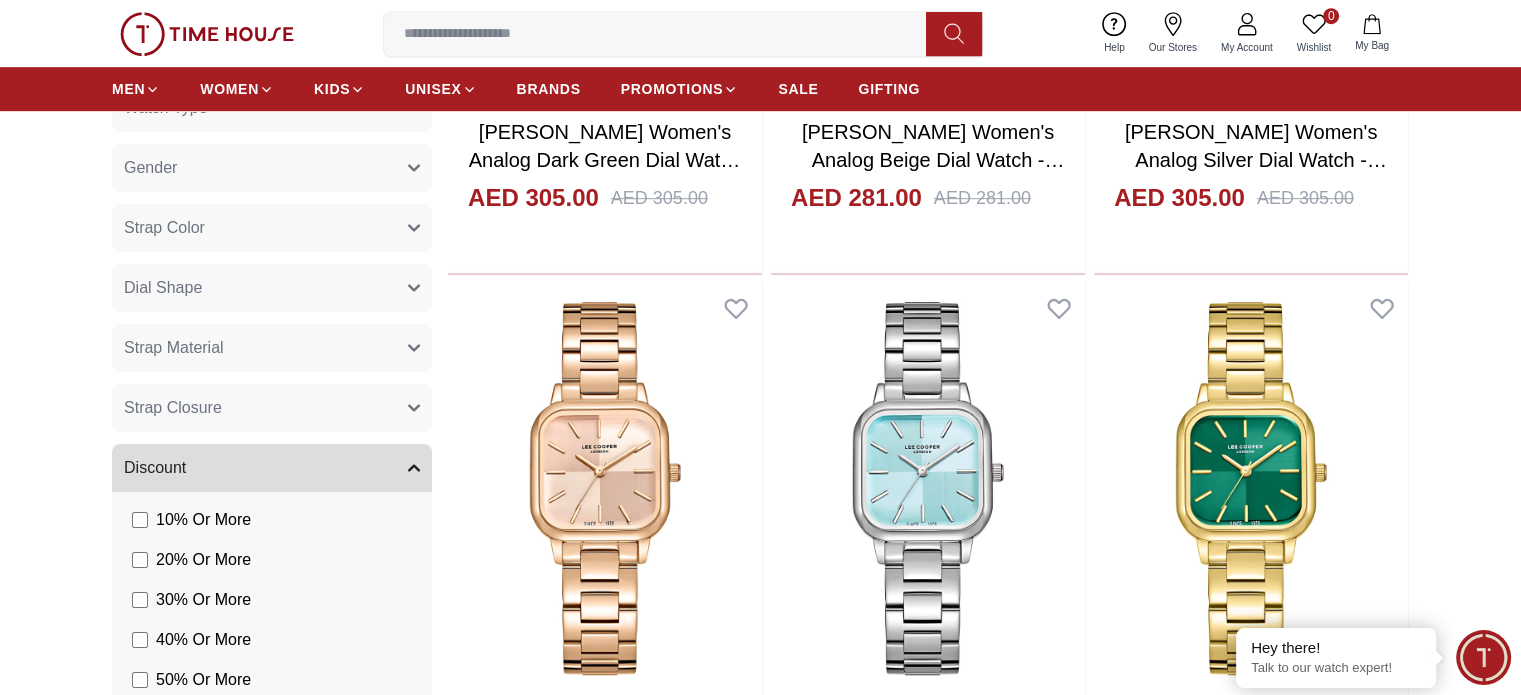 scroll, scrollTop: 1100, scrollLeft: 0, axis: vertical 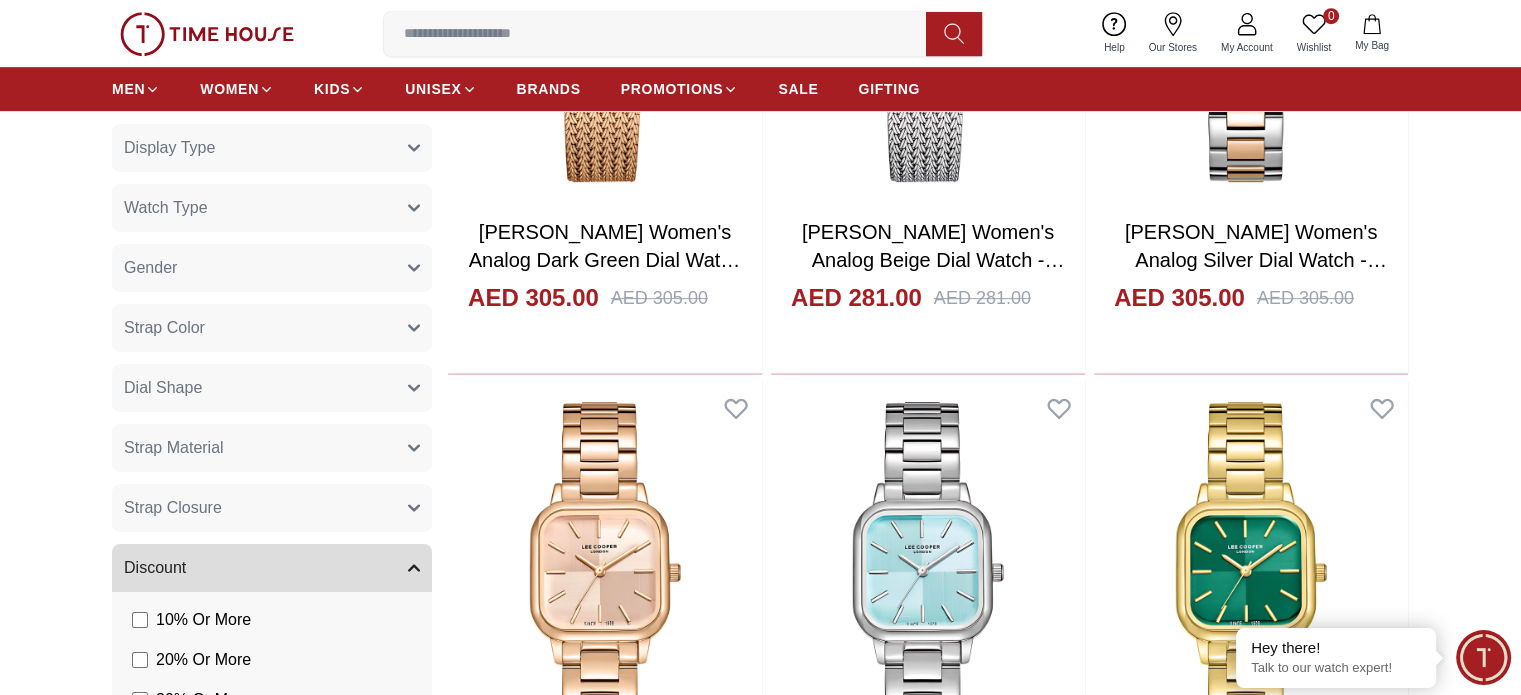 click on "Strap Closure" at bounding box center (272, 508) 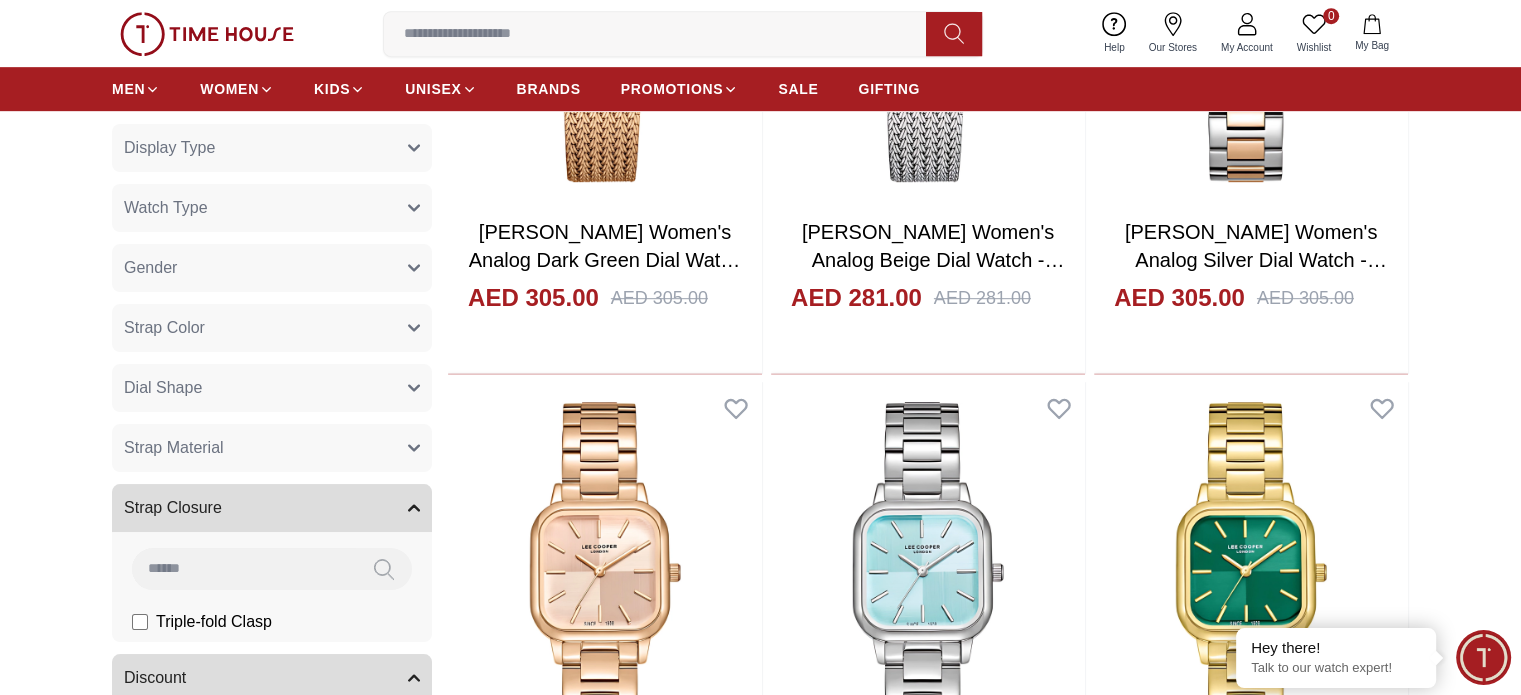 click on "Strap Closure" at bounding box center (272, 508) 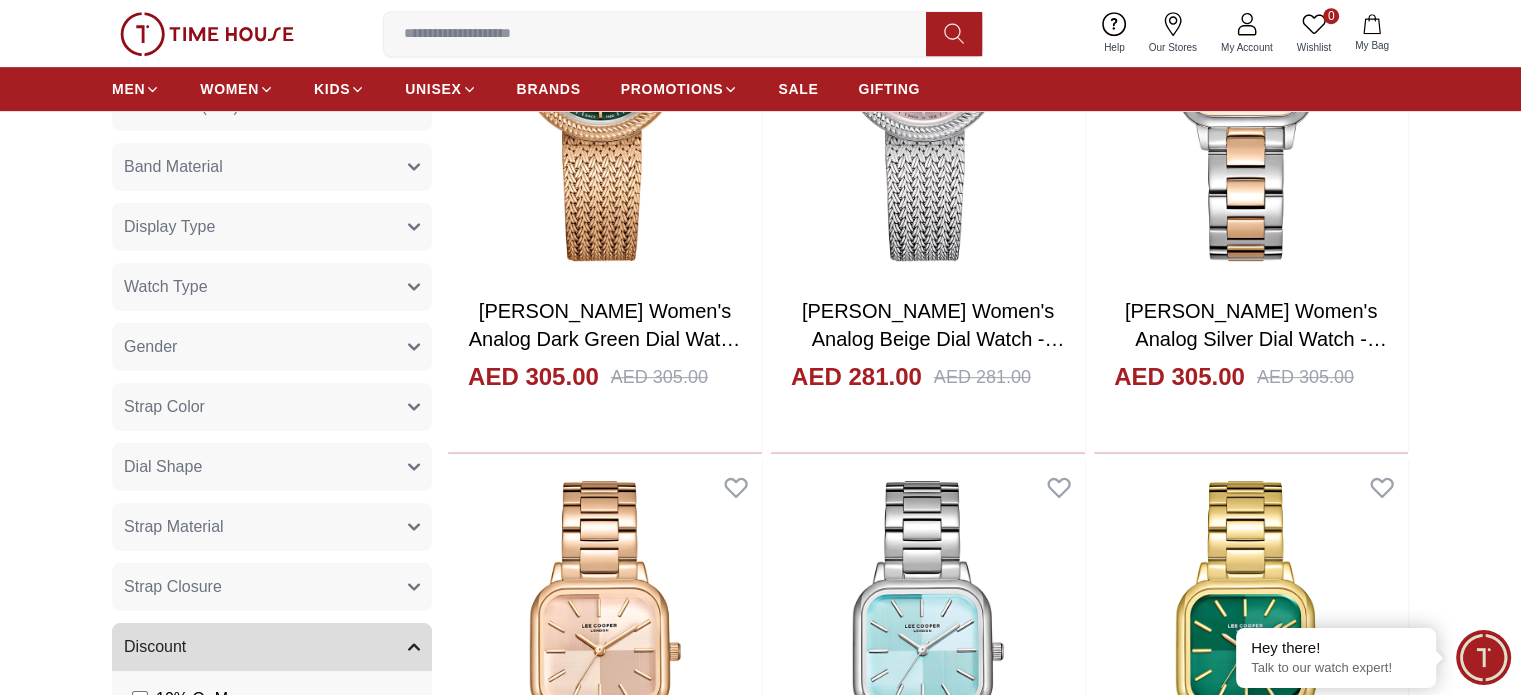 scroll, scrollTop: 1000, scrollLeft: 0, axis: vertical 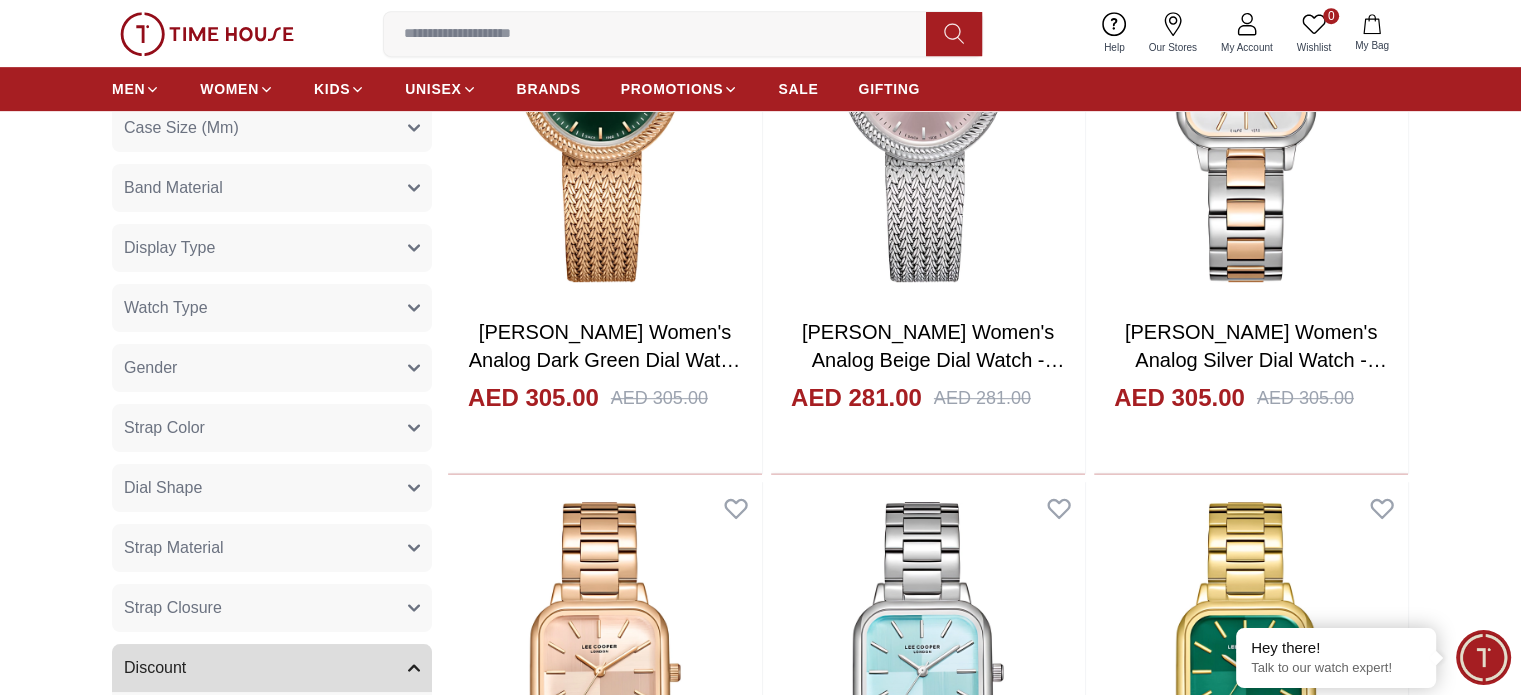 click on "Gender" at bounding box center (272, 368) 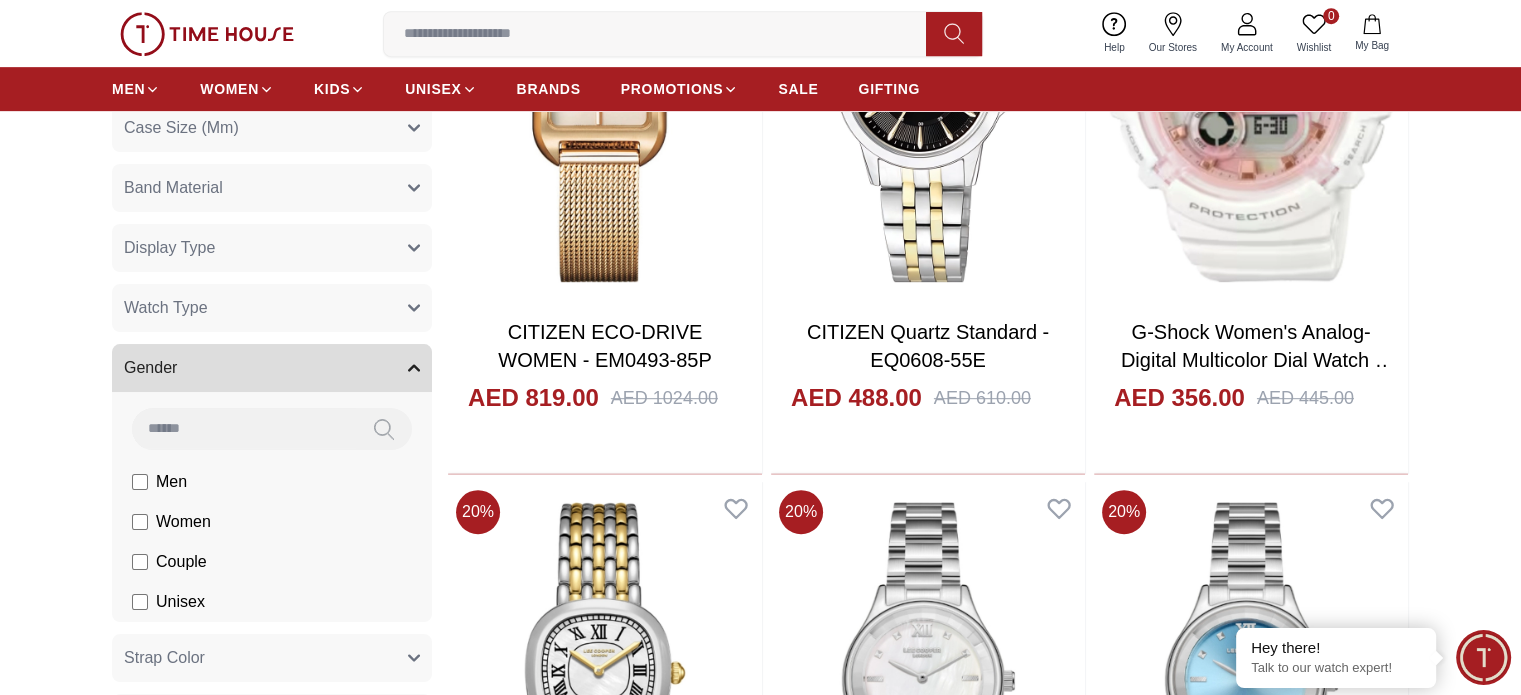 click on "Filter By Clear Brands [PERSON_NAME] [PERSON_NAME] Ecstacy CASIO CITIZEN [PERSON_NAME] Police CERRUTI 1881 G-Shock Color Black Green Blue Red Dark Blue Silver Rose Gold Grey White Mop White White / Rose Gold Silver / Silver Silver / Gold Silver / Rose Gold Black / Black Black / Rose Gold Gold Yellow Dark Green Brown White / Silver Light Blue Black /Grey White Mop / Silver Blue / Rose Gold Pink Purple Black  / Rose Gold Green / Green Blue / Blue Navy Blue Blue / Silver Champagne White / Gold [PERSON_NAME] [DOMAIN_NAME] Peach Green / Silver MOP Light blue Dark green Light [PERSON_NAME] gold Silver / White / Rose Gold Black / Pink Beige Green Sunray  Rose Gold Sunray  Blue MOP Rose Gold MOP MOP / Rose Gold Green MOP Champagne MOP Pink MOP Black MOP Champagne Sunray  Pink Sunray  Silver Sunray  MOP / Gold Burgundy MOP White MOP Rose Gold Size Cabin Bag M Check-In L Check-In Red Black Navy Blue Blue Dial Color Black Silver Grey Silver+Gold Dark Blue+Gold White Black with Gold Markings Yellow Navy Blue Dark Green Pink Beige 1" at bounding box center (760, 1356) 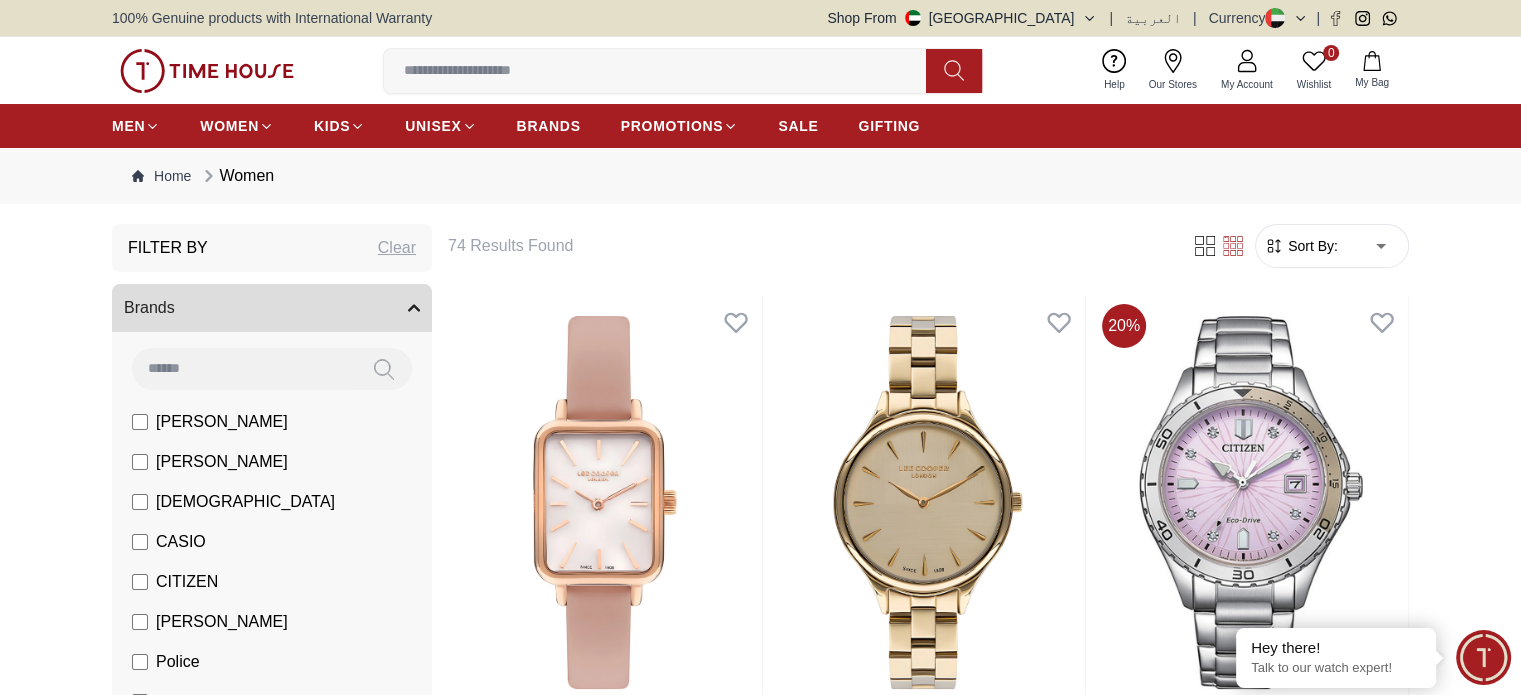 scroll, scrollTop: 100, scrollLeft: 0, axis: vertical 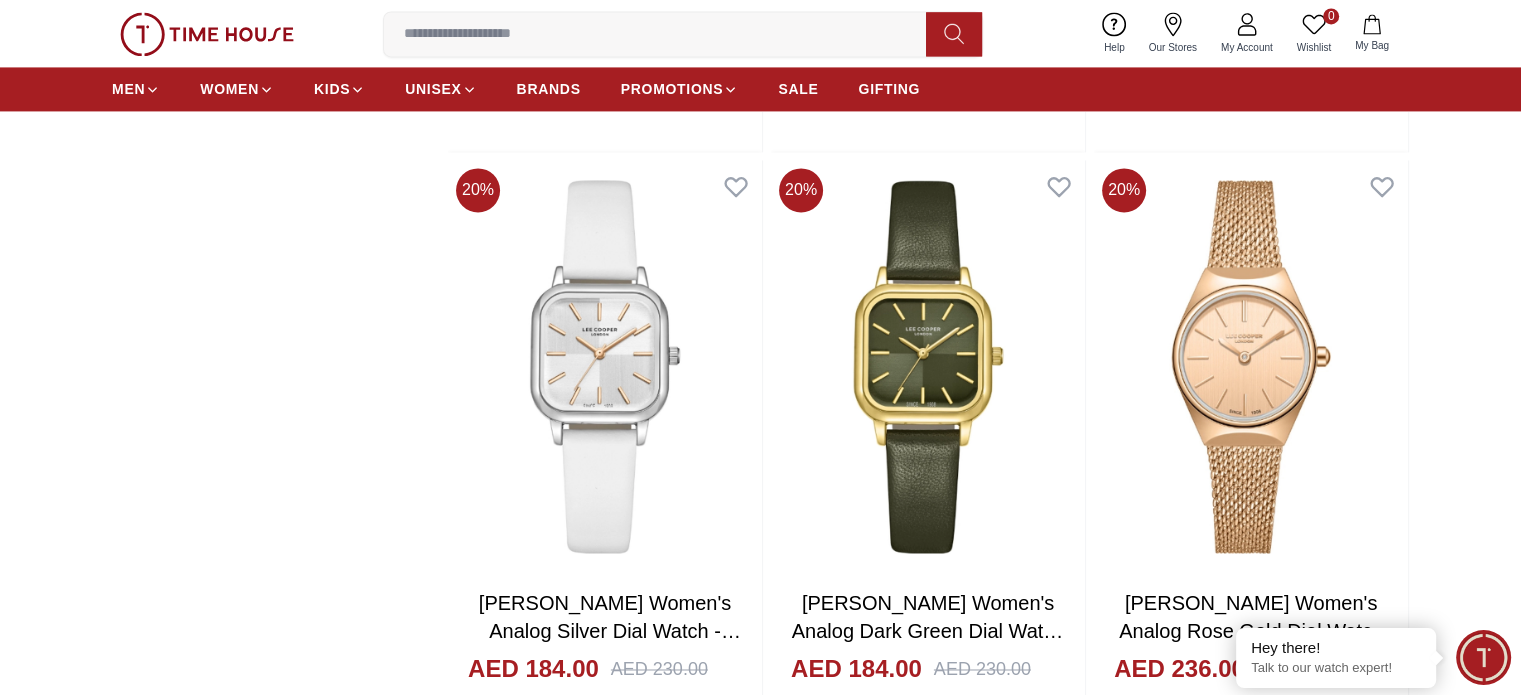 click at bounding box center (207, 34) 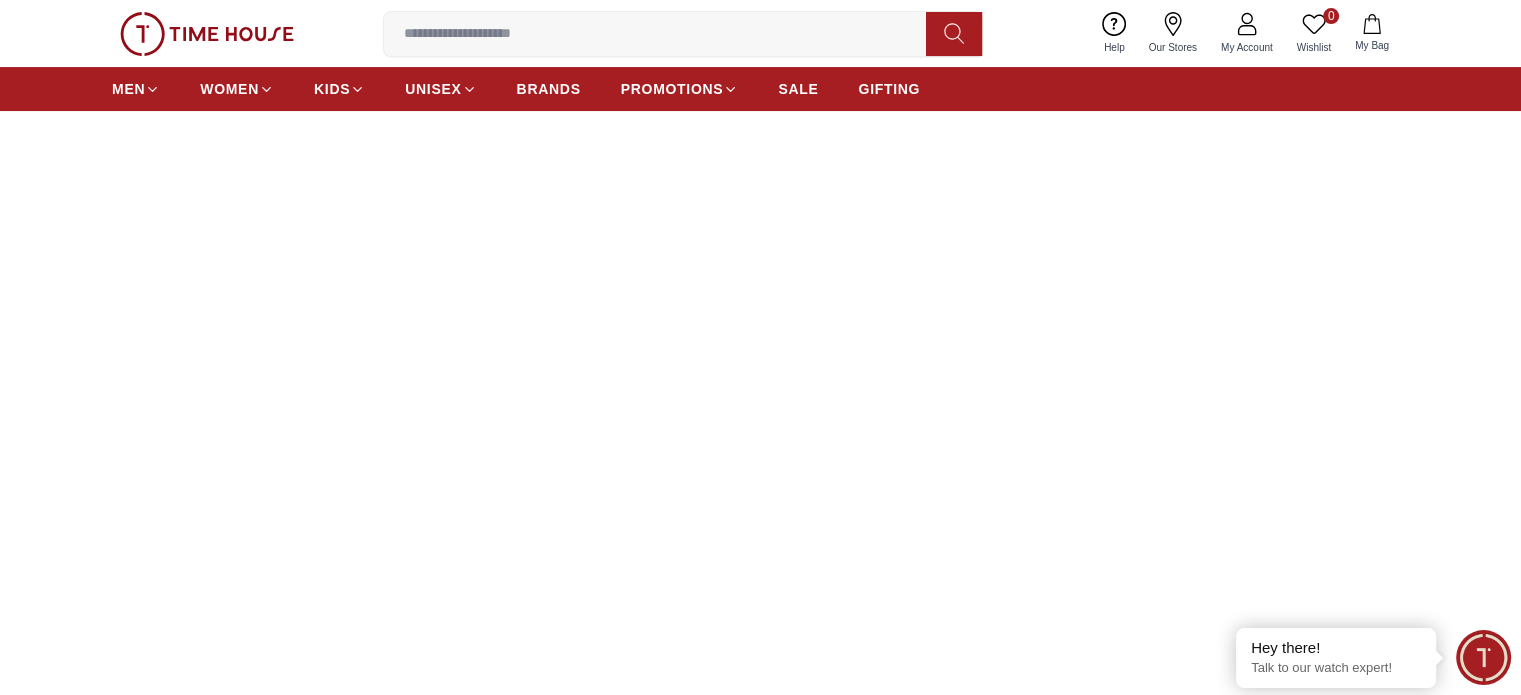 scroll, scrollTop: 200, scrollLeft: 0, axis: vertical 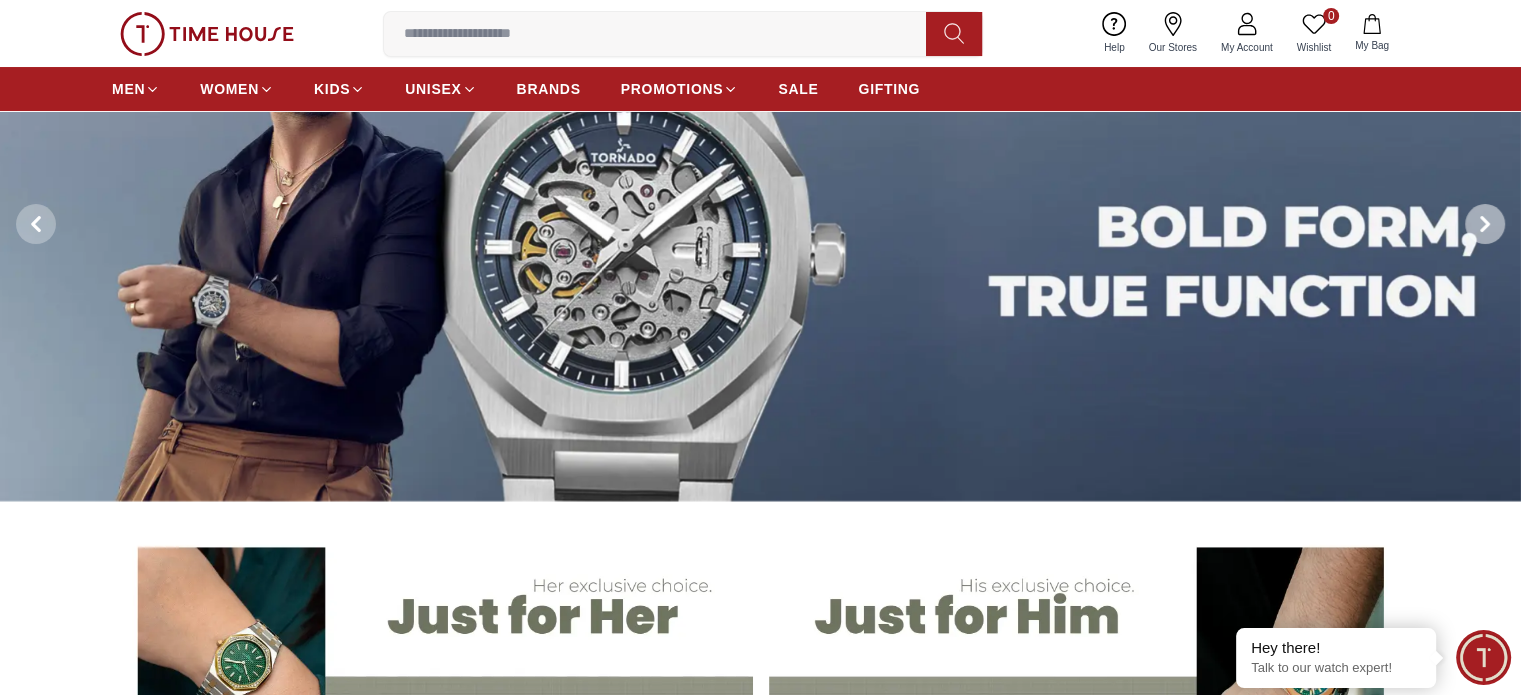 click 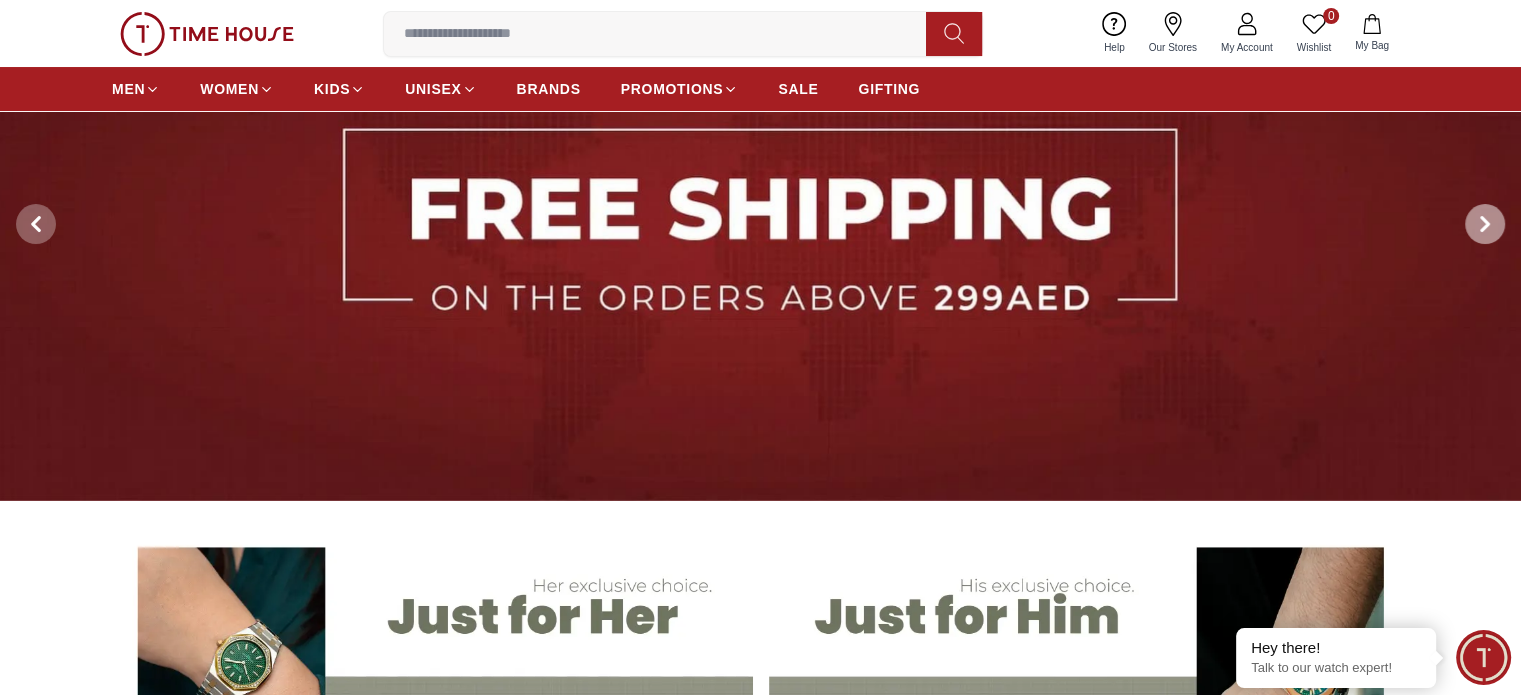 click 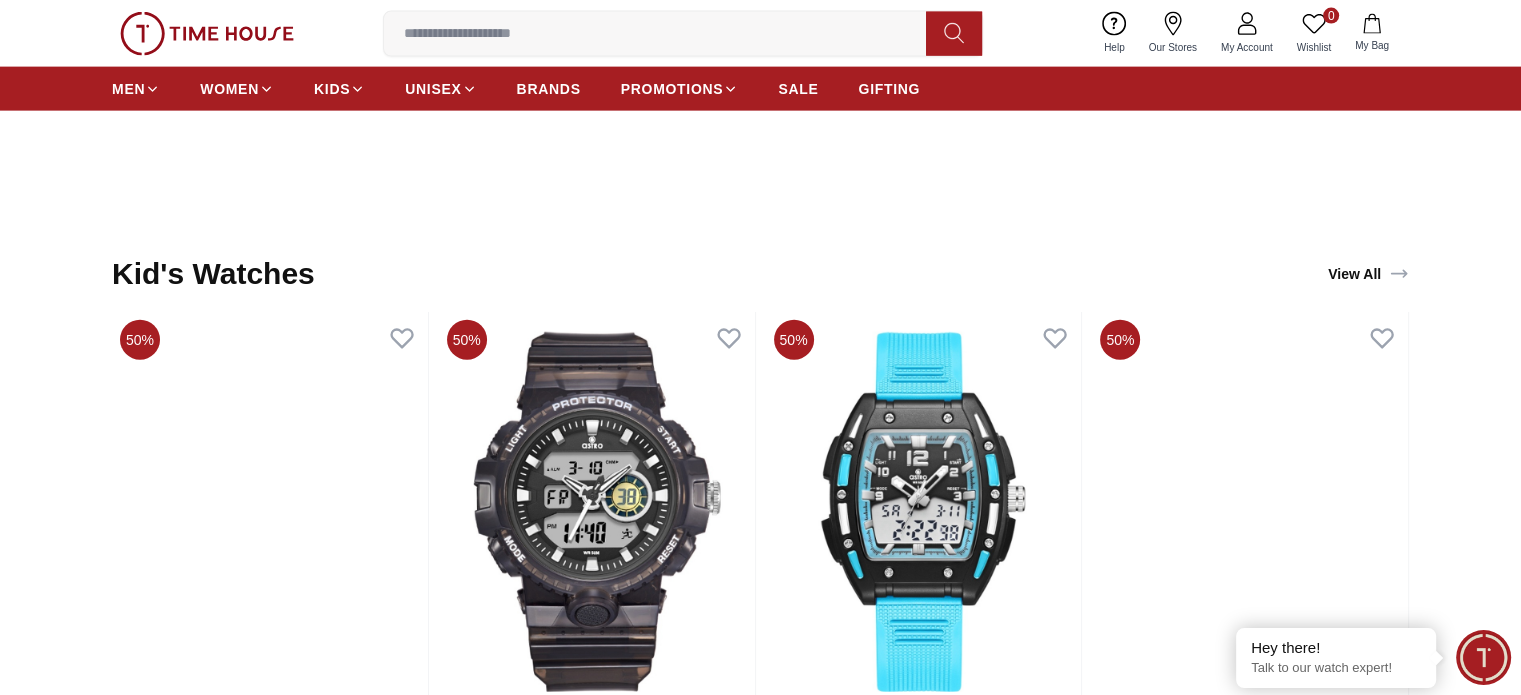 scroll, scrollTop: 4200, scrollLeft: 0, axis: vertical 